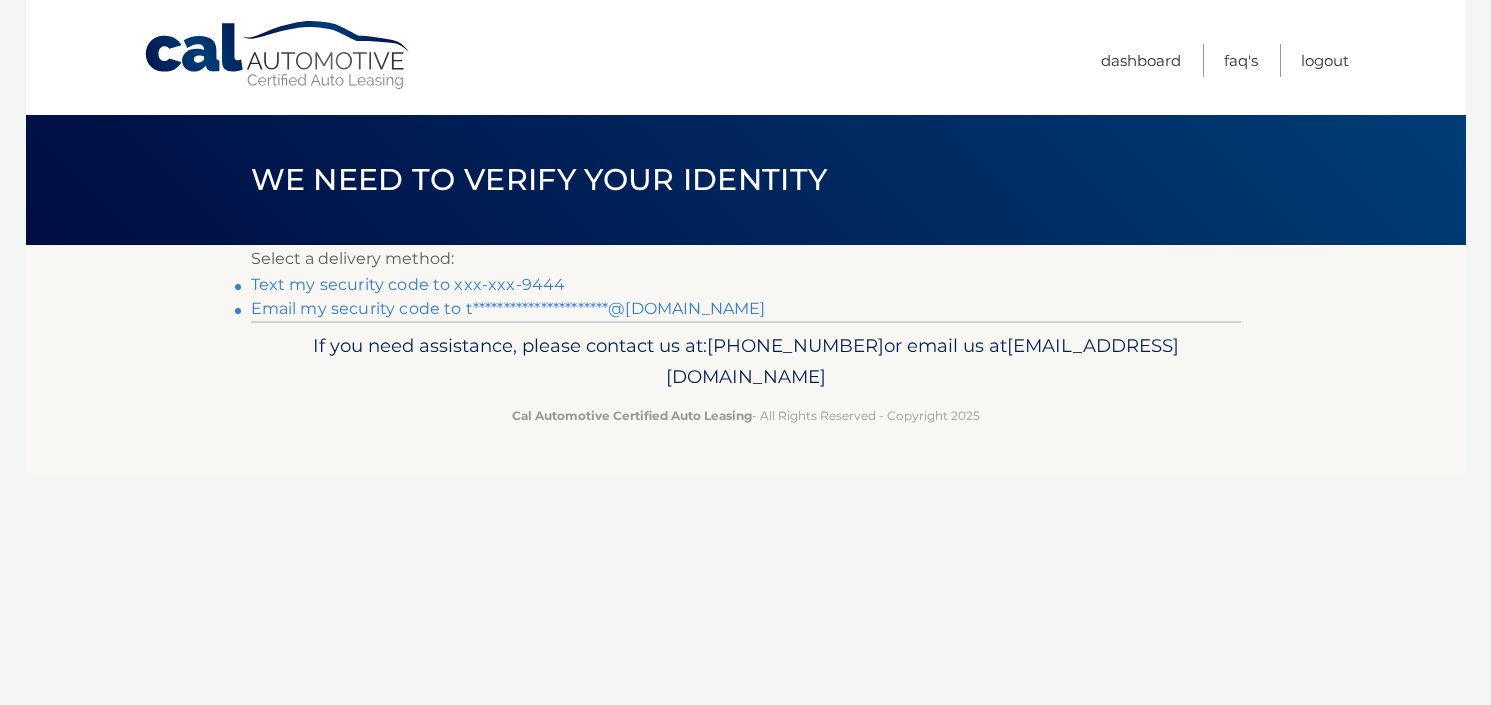 scroll, scrollTop: 0, scrollLeft: 0, axis: both 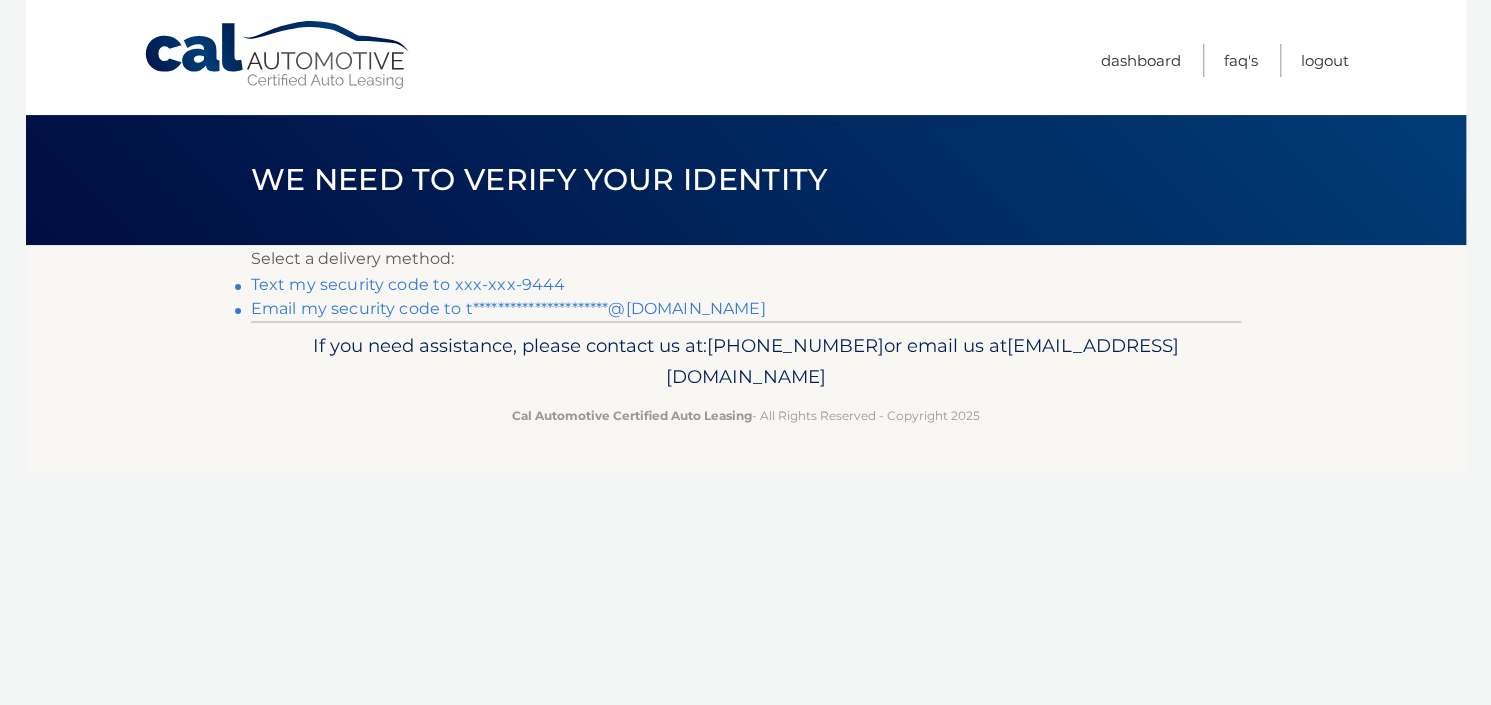click on "Text my security code to xxx-xxx-9444" at bounding box center (408, 284) 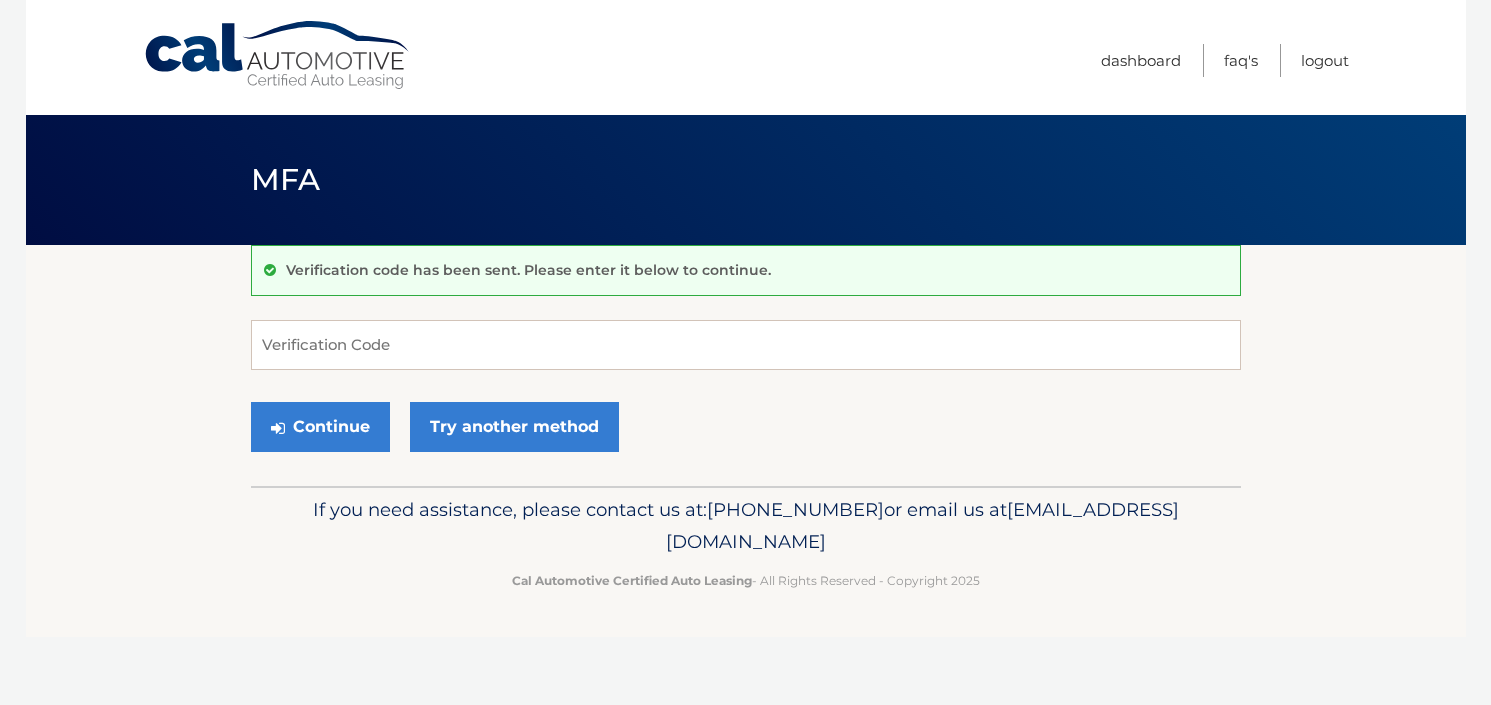 scroll, scrollTop: 0, scrollLeft: 0, axis: both 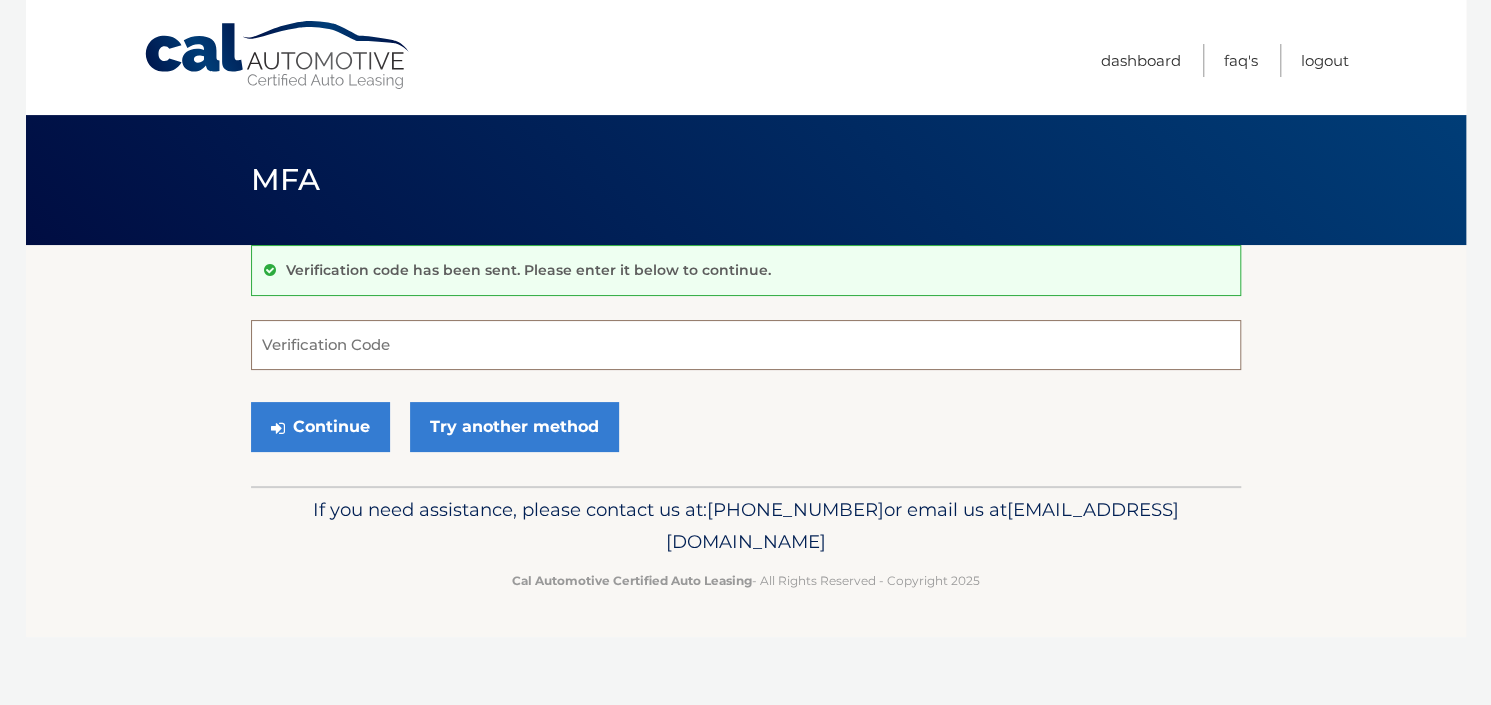 click on "Verification Code" at bounding box center (746, 345) 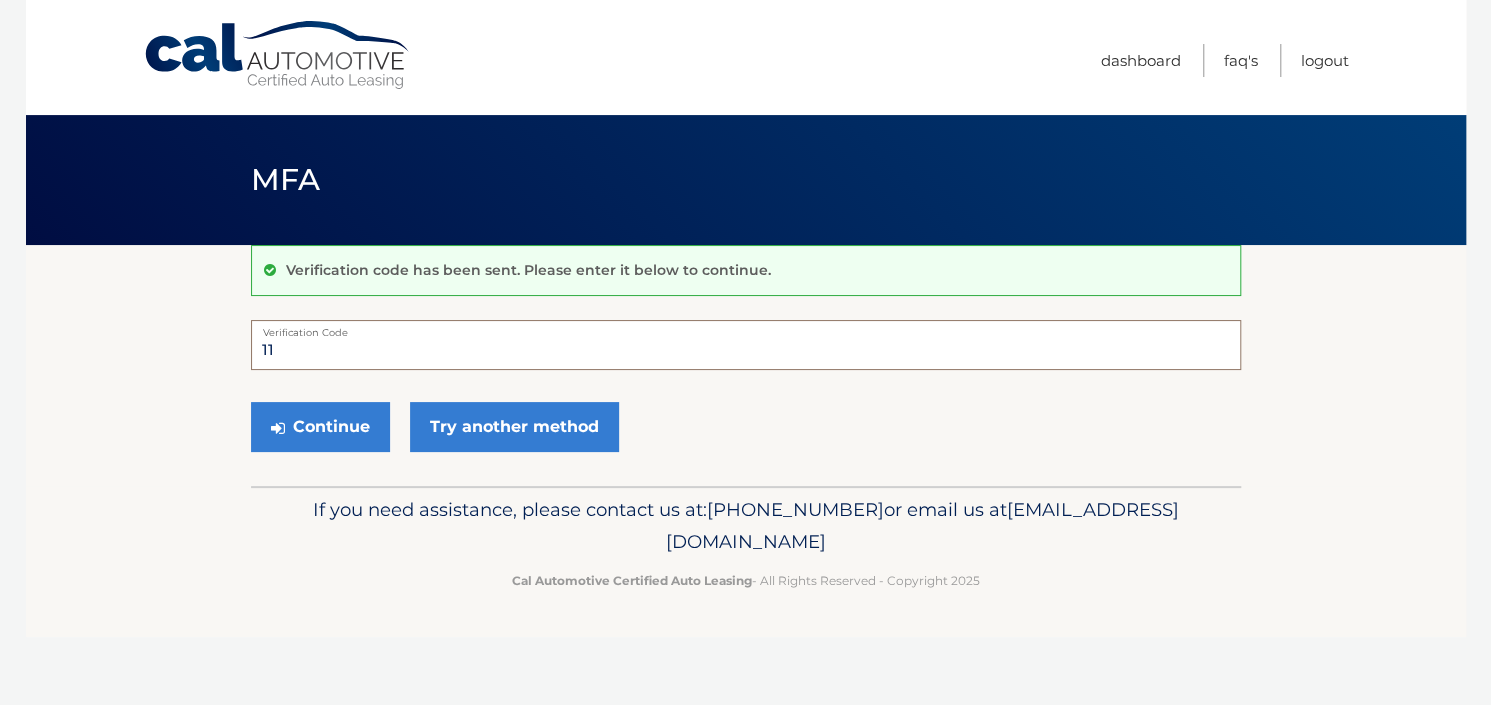 type on "1" 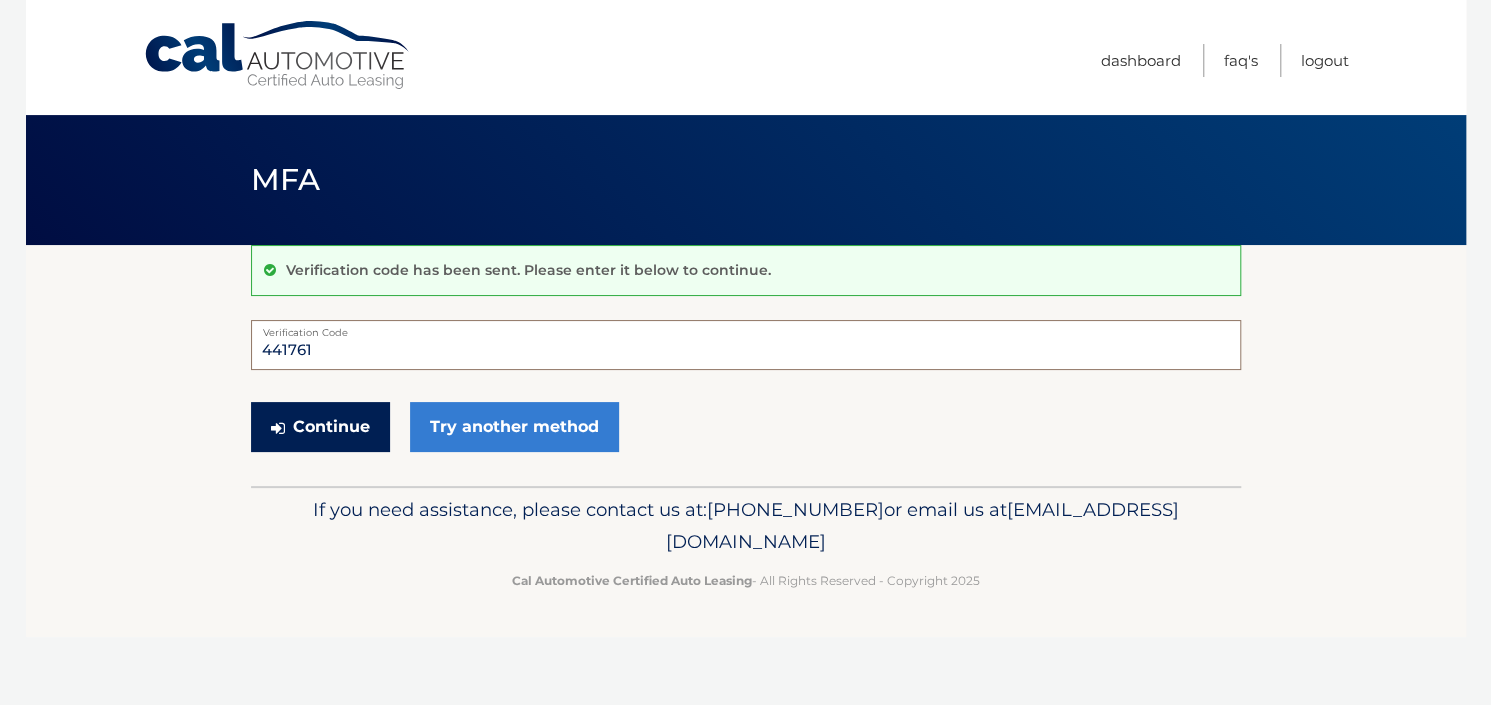 type on "441761" 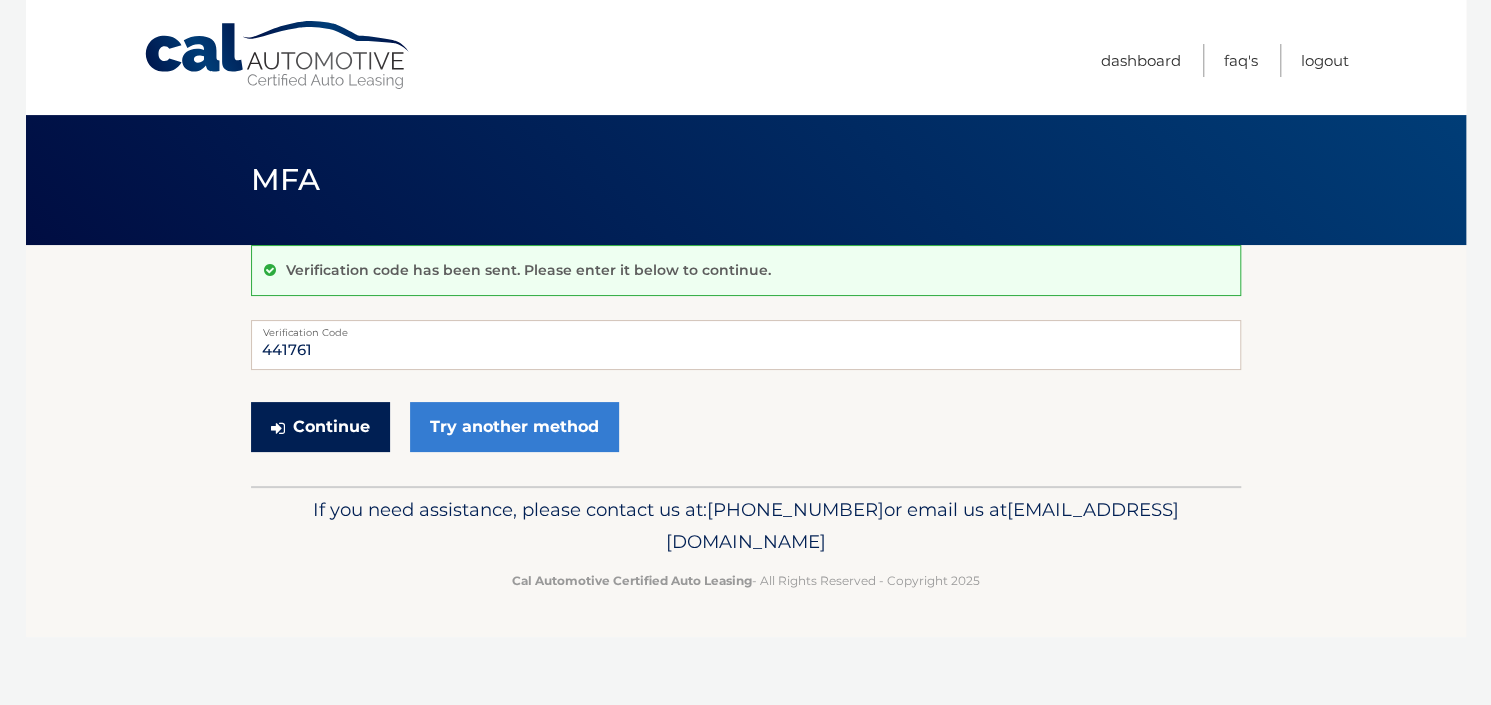 click on "Continue" at bounding box center (320, 427) 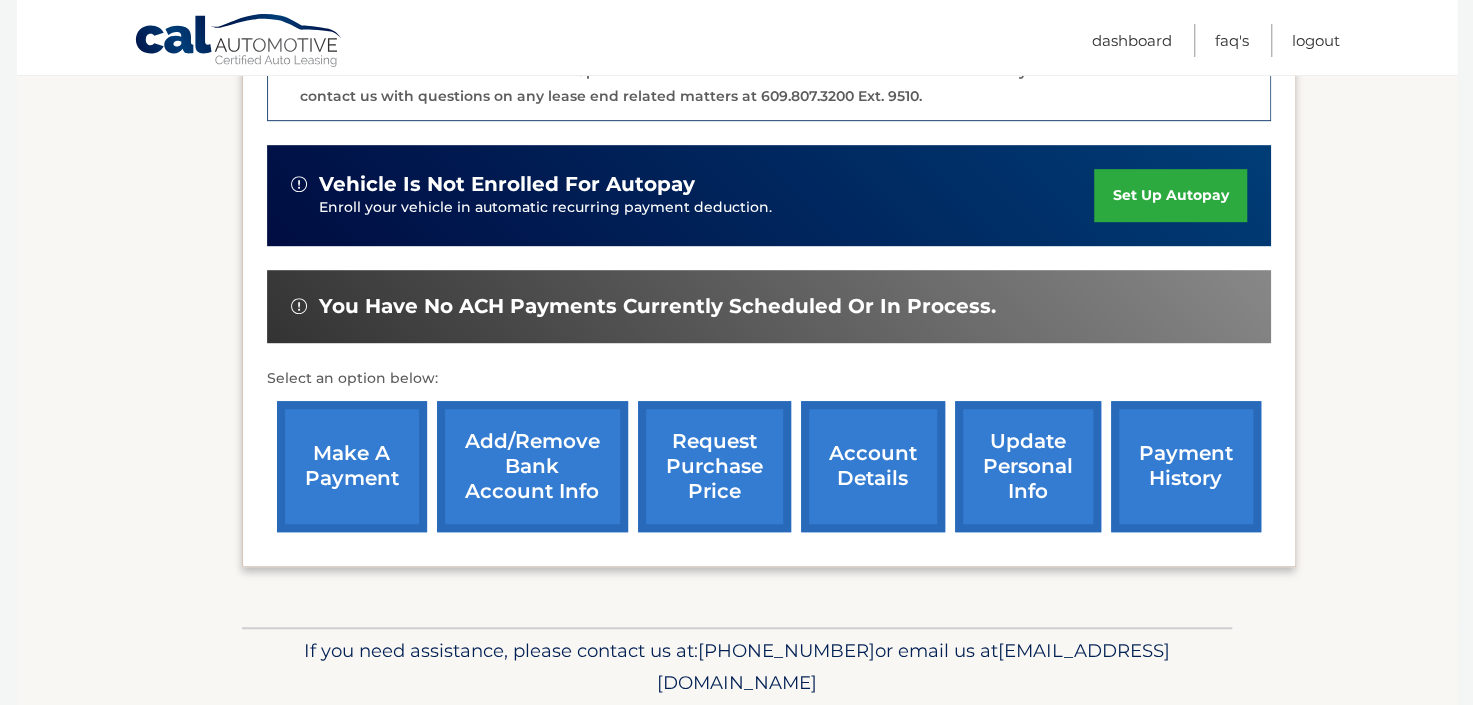 scroll, scrollTop: 468, scrollLeft: 0, axis: vertical 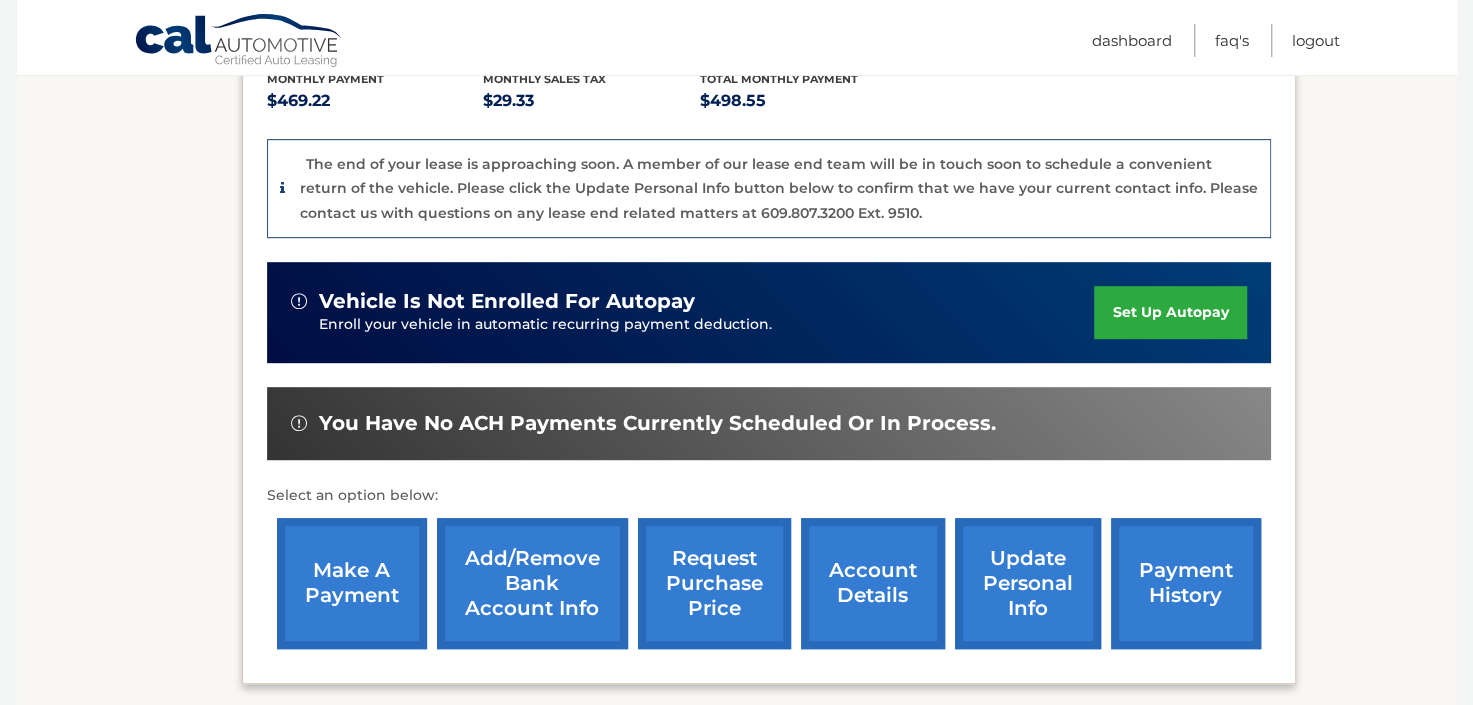 click on "account details" at bounding box center (873, 583) 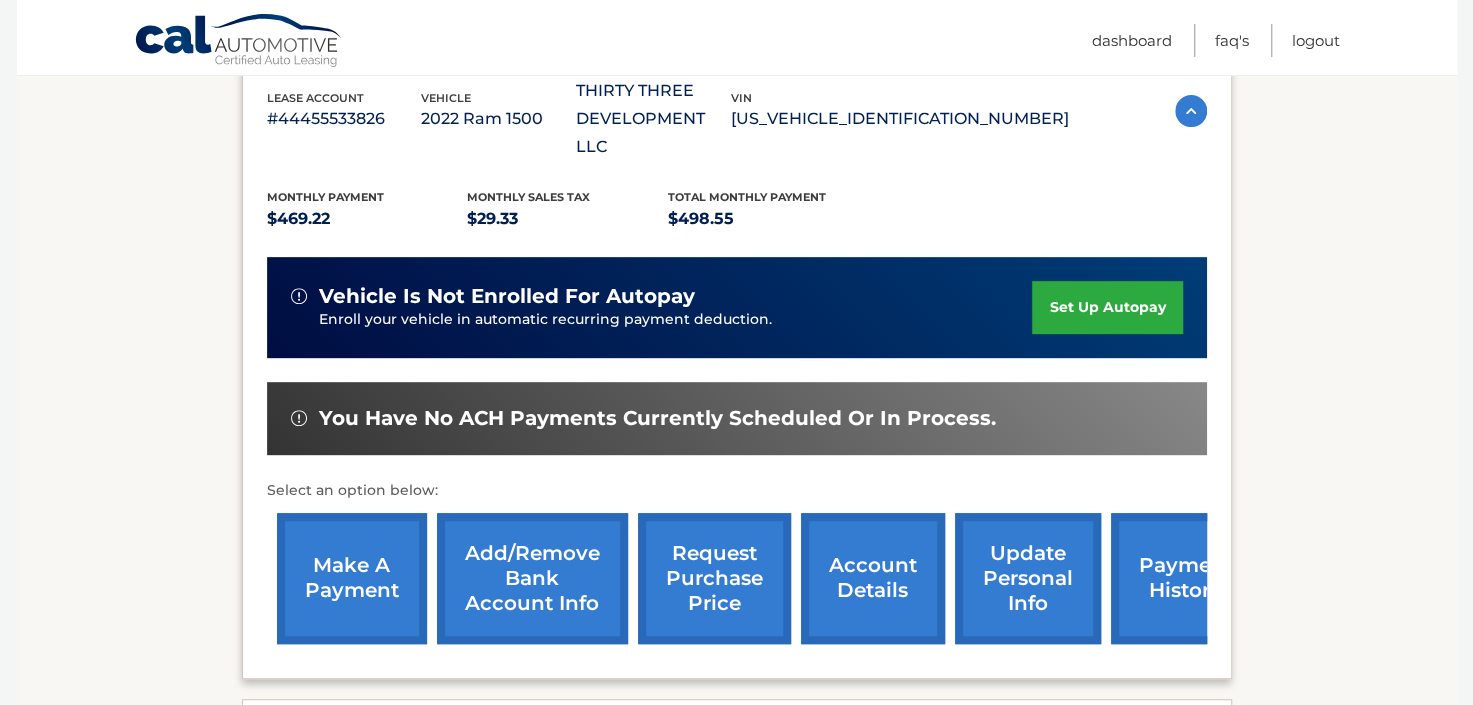 scroll, scrollTop: 468, scrollLeft: 0, axis: vertical 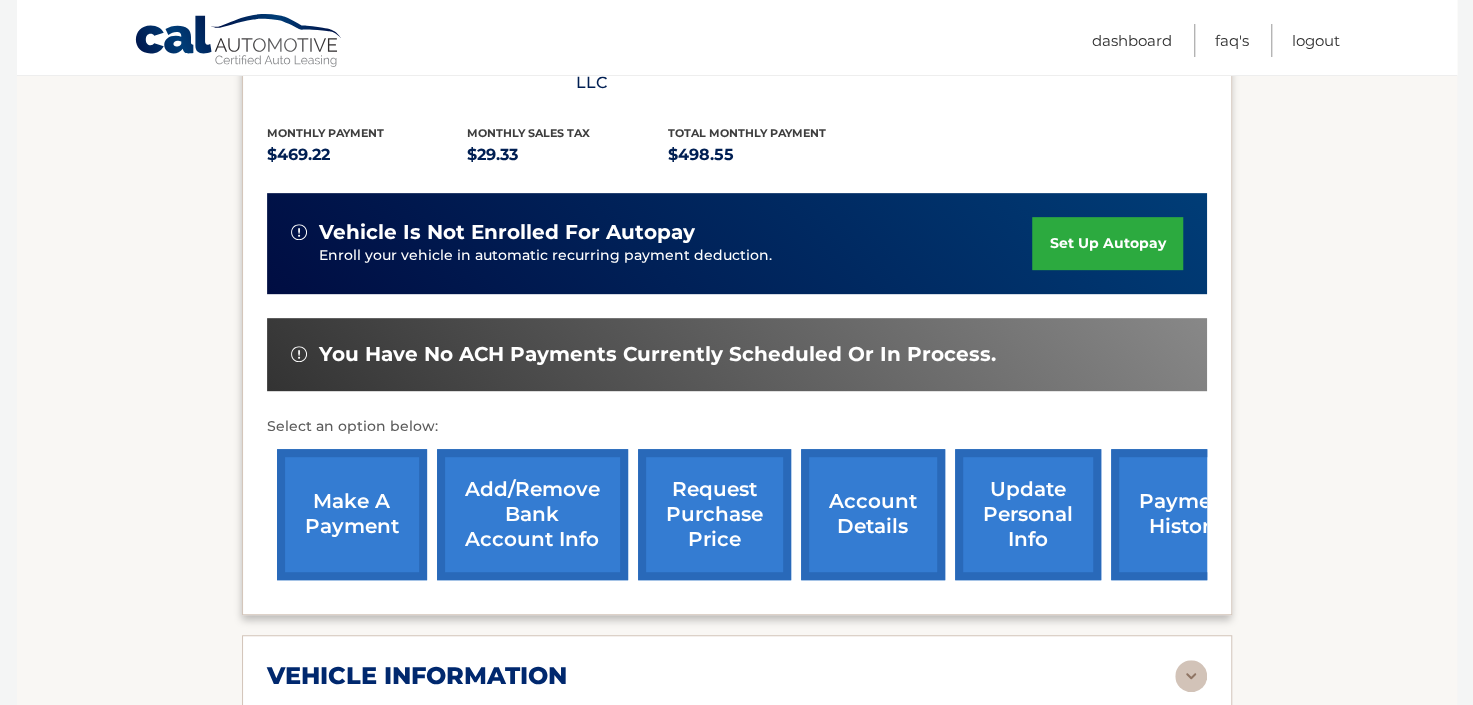 click on "account details" at bounding box center (873, 514) 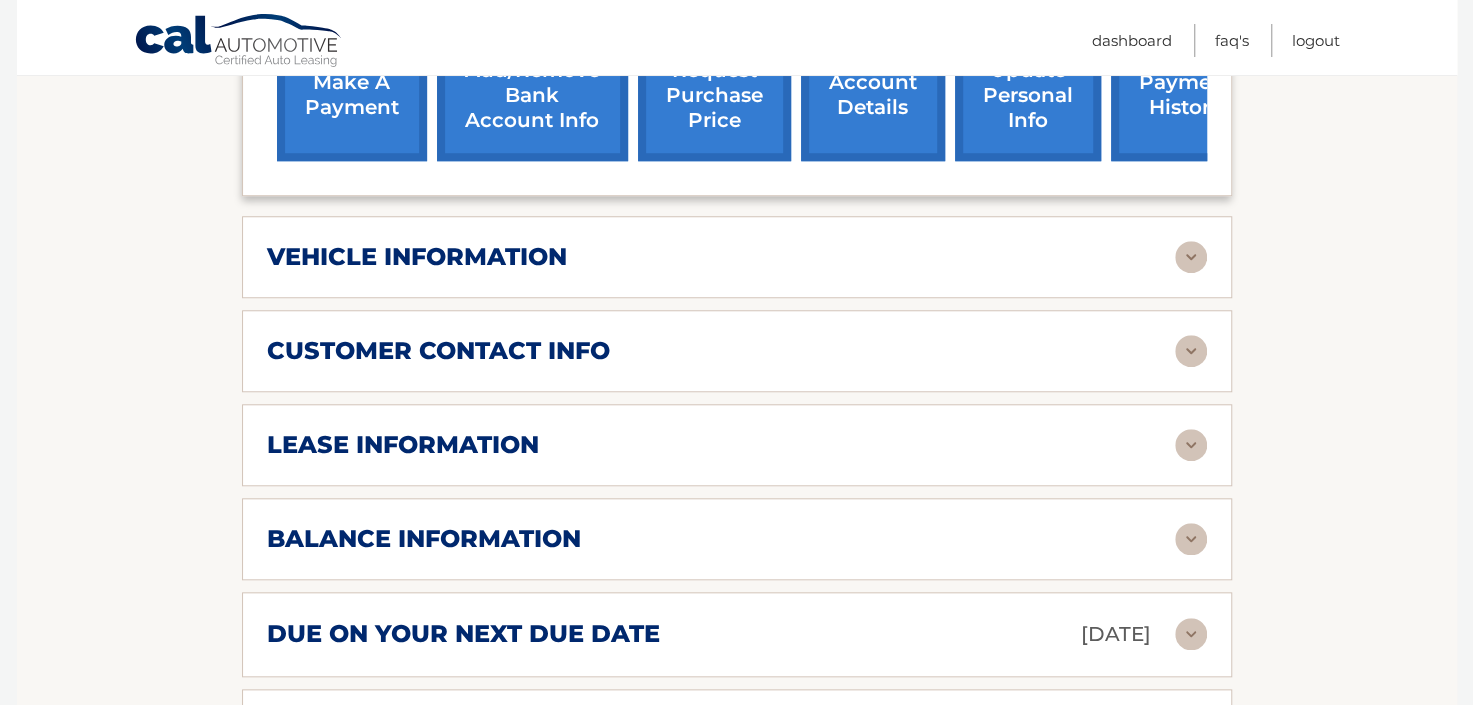 scroll, scrollTop: 937, scrollLeft: 0, axis: vertical 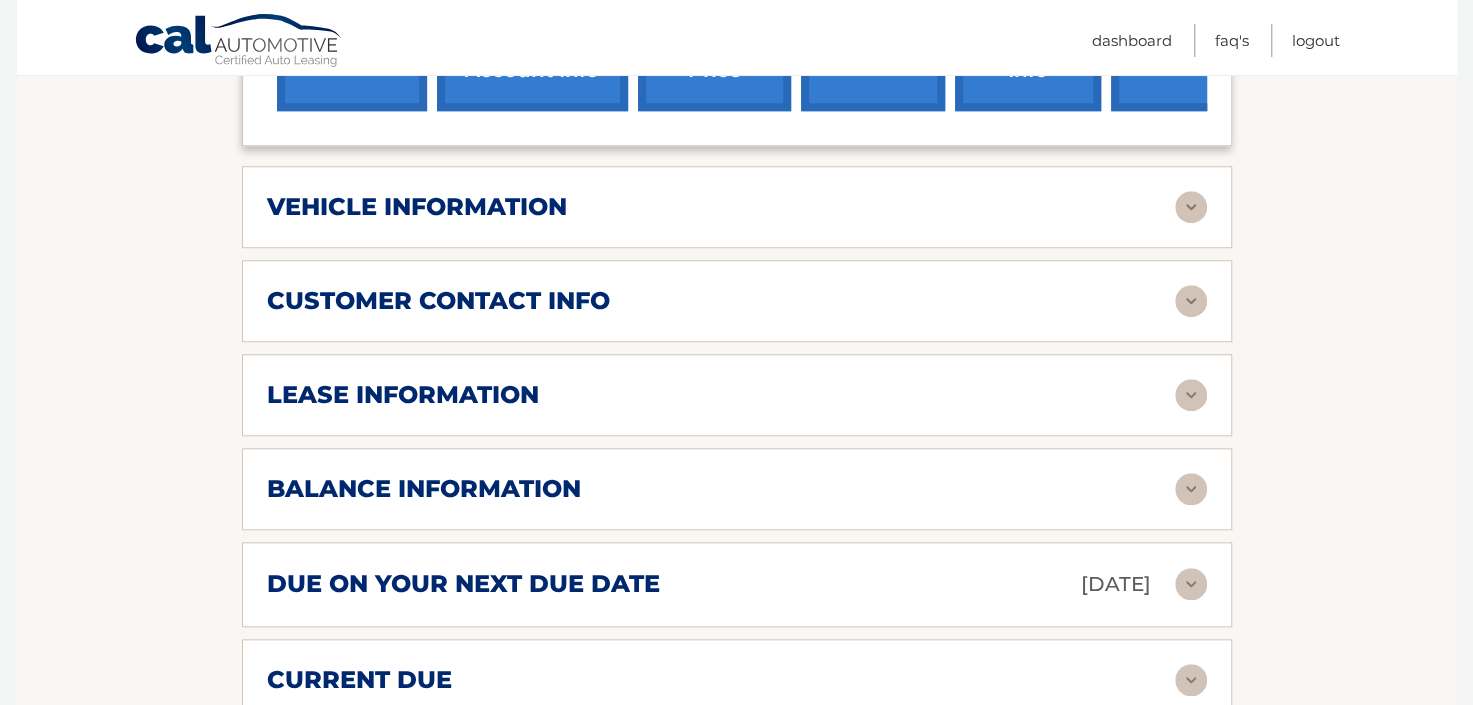 click at bounding box center [1191, 489] 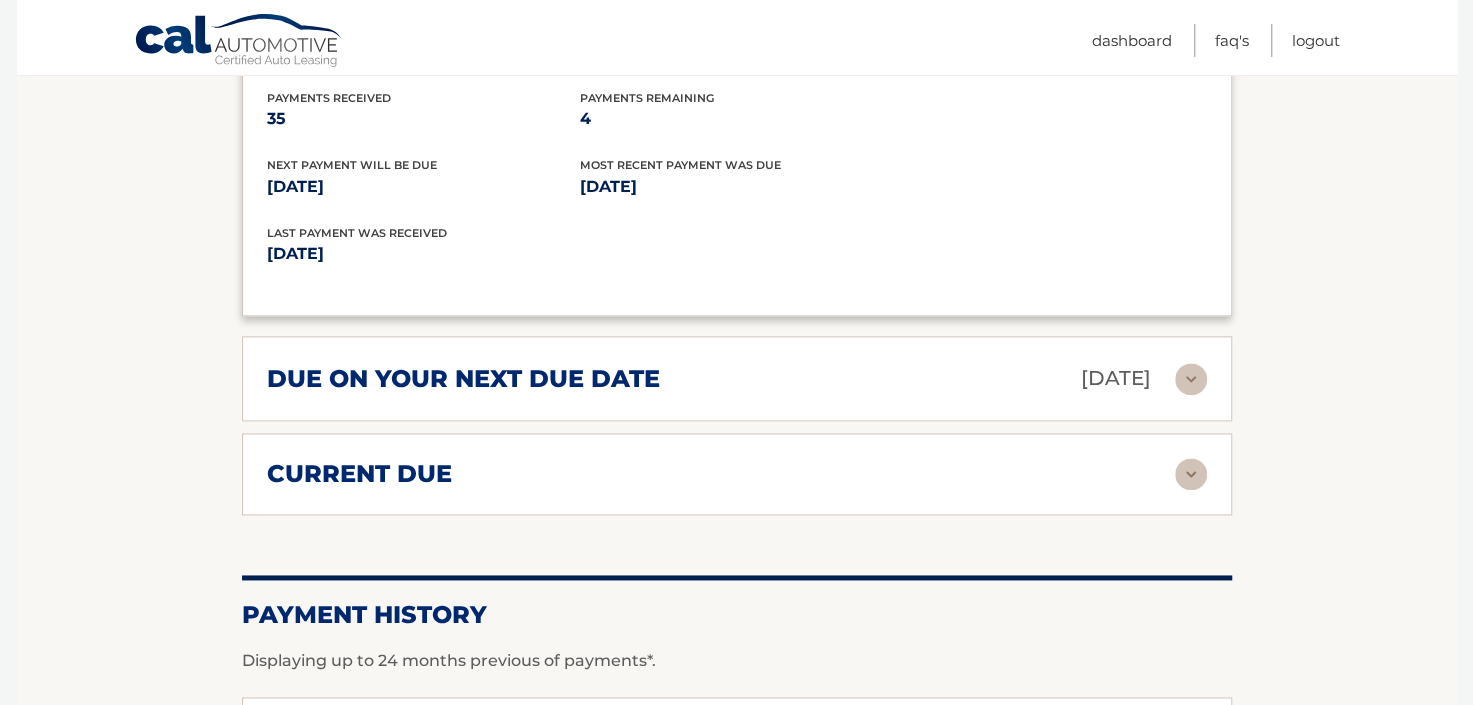 scroll, scrollTop: 1406, scrollLeft: 0, axis: vertical 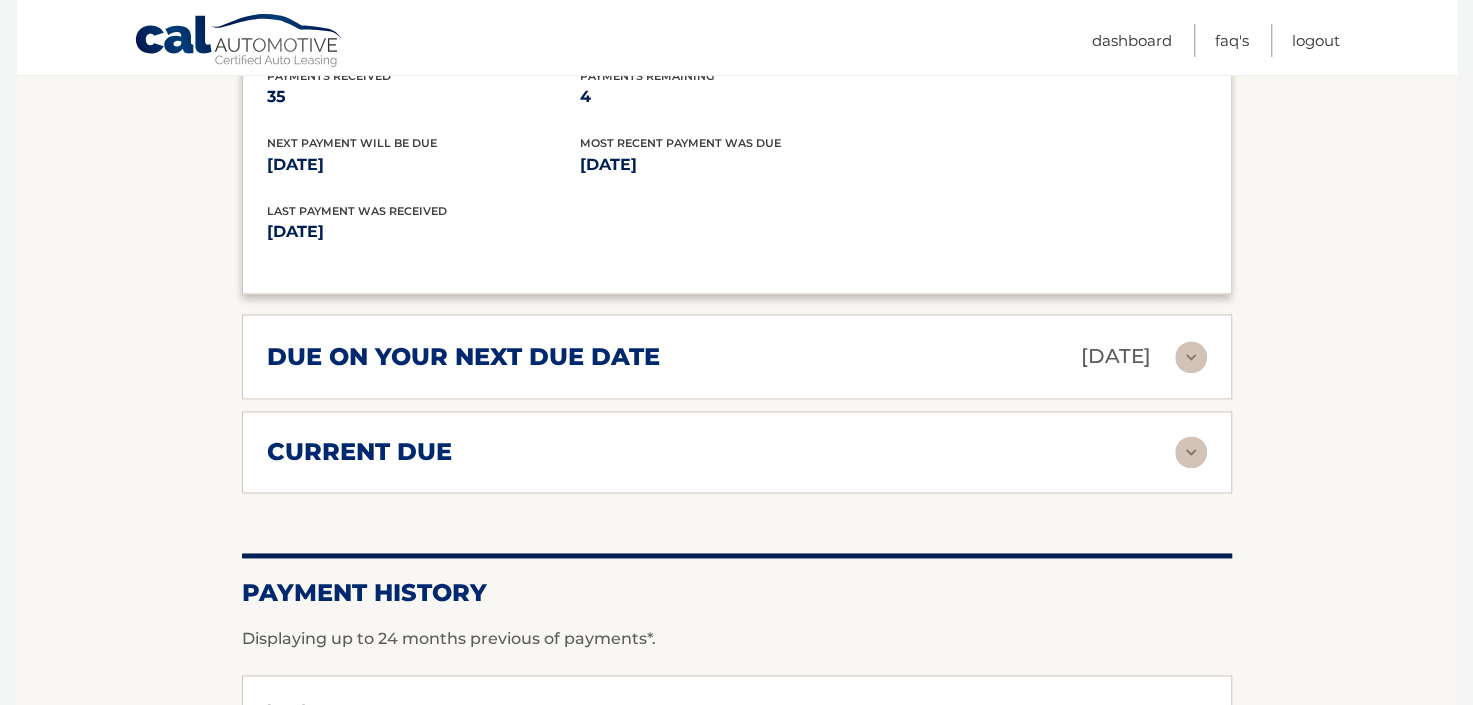 click at bounding box center [1191, 452] 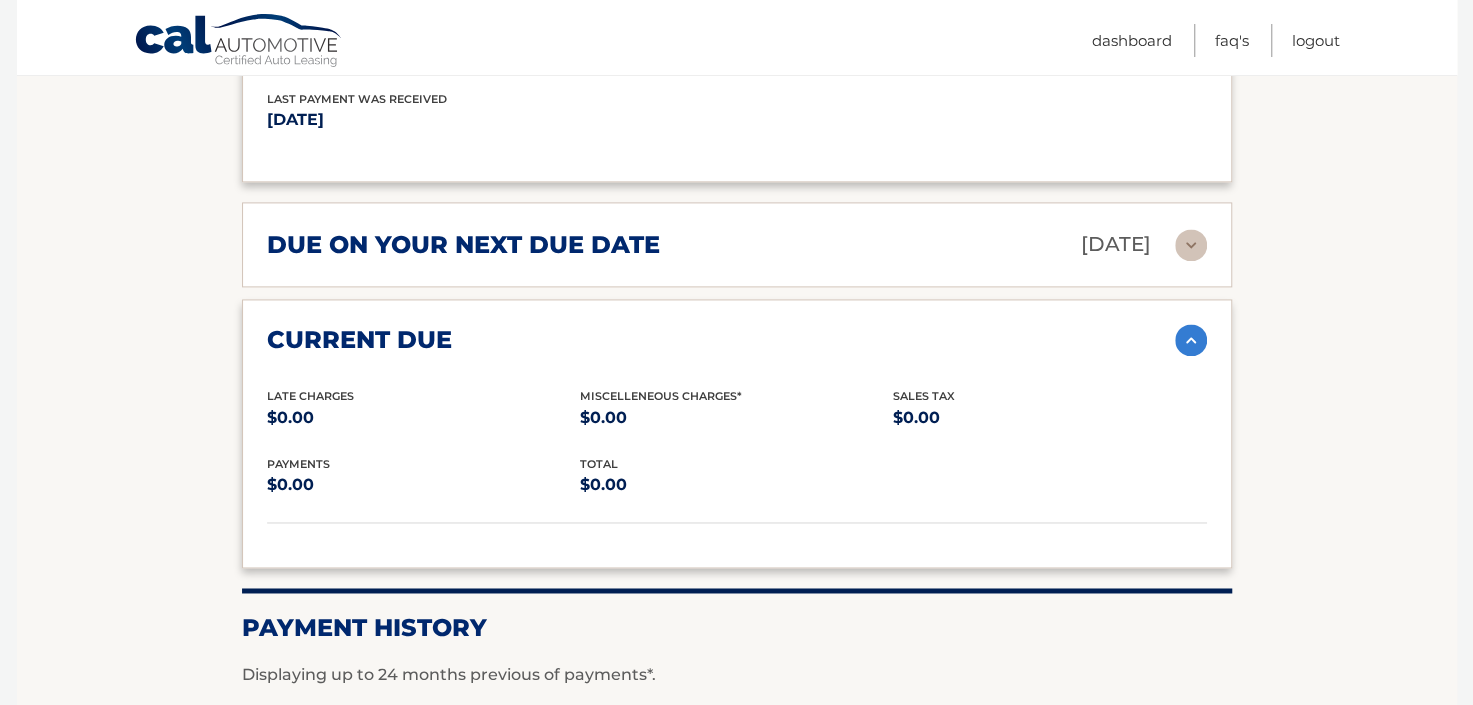 scroll, scrollTop: 1757, scrollLeft: 0, axis: vertical 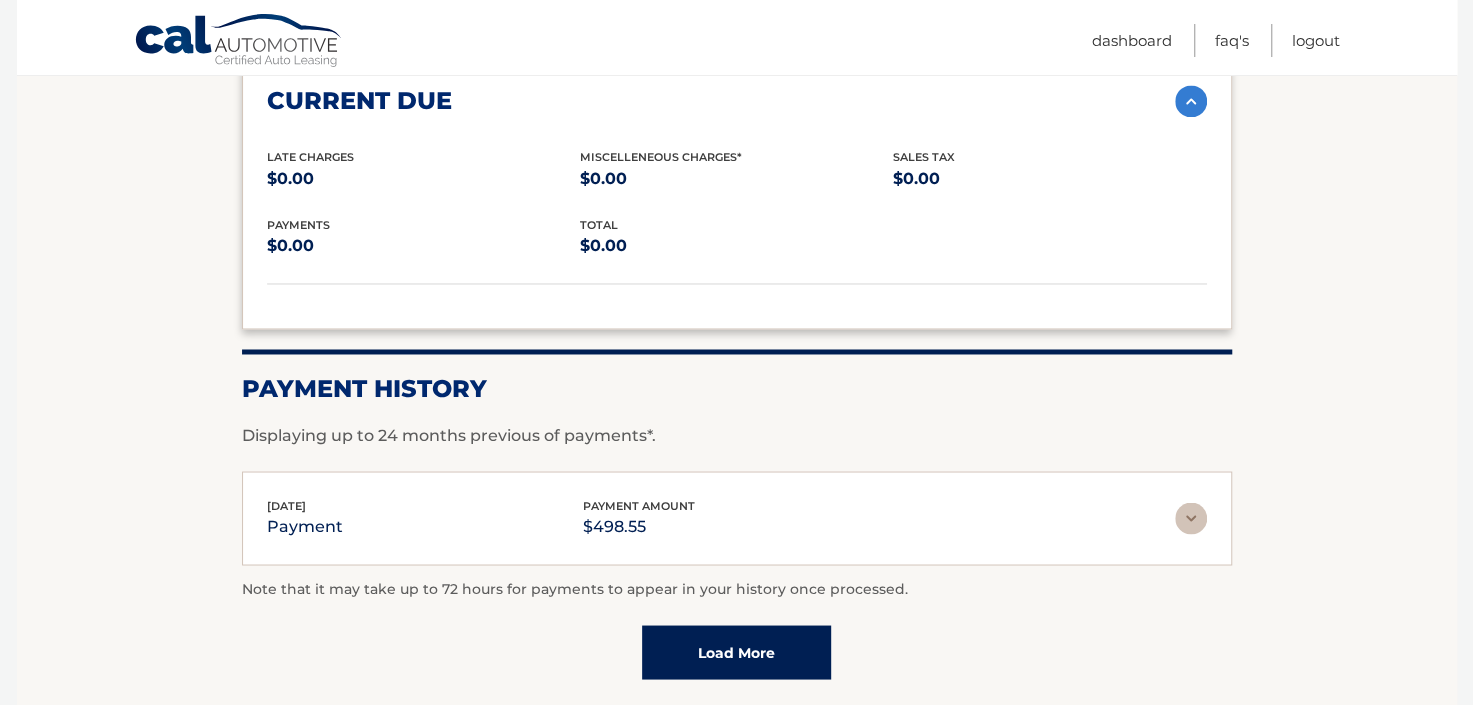 click at bounding box center [1191, 518] 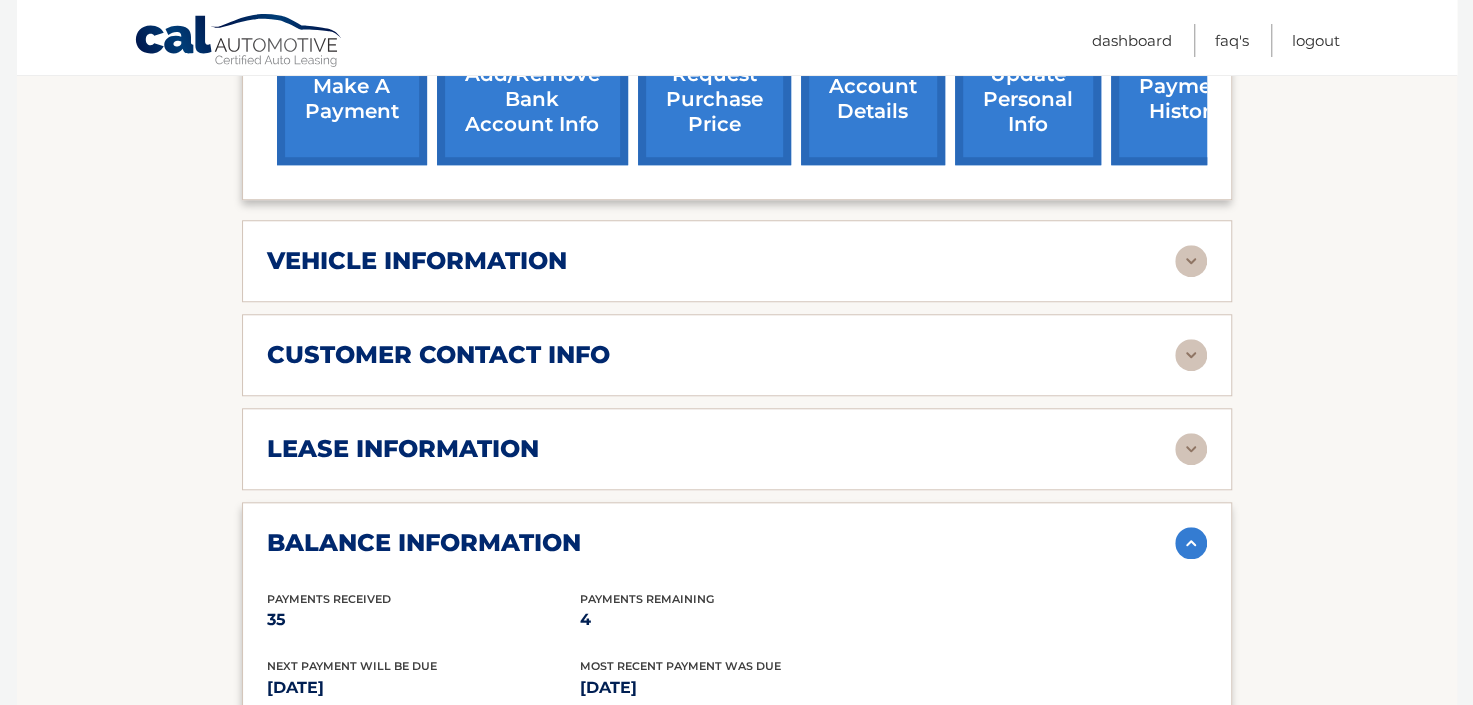 scroll, scrollTop: 835, scrollLeft: 0, axis: vertical 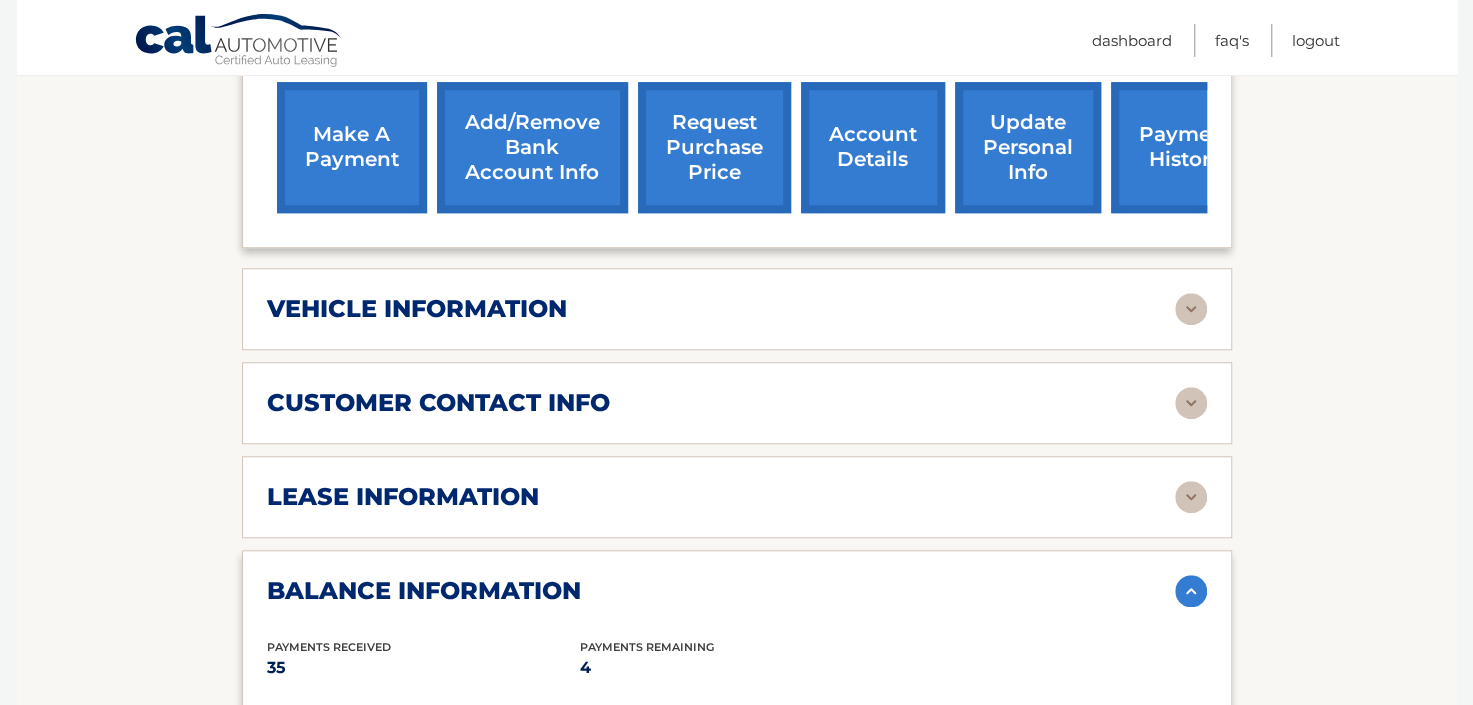 click at bounding box center [1191, 403] 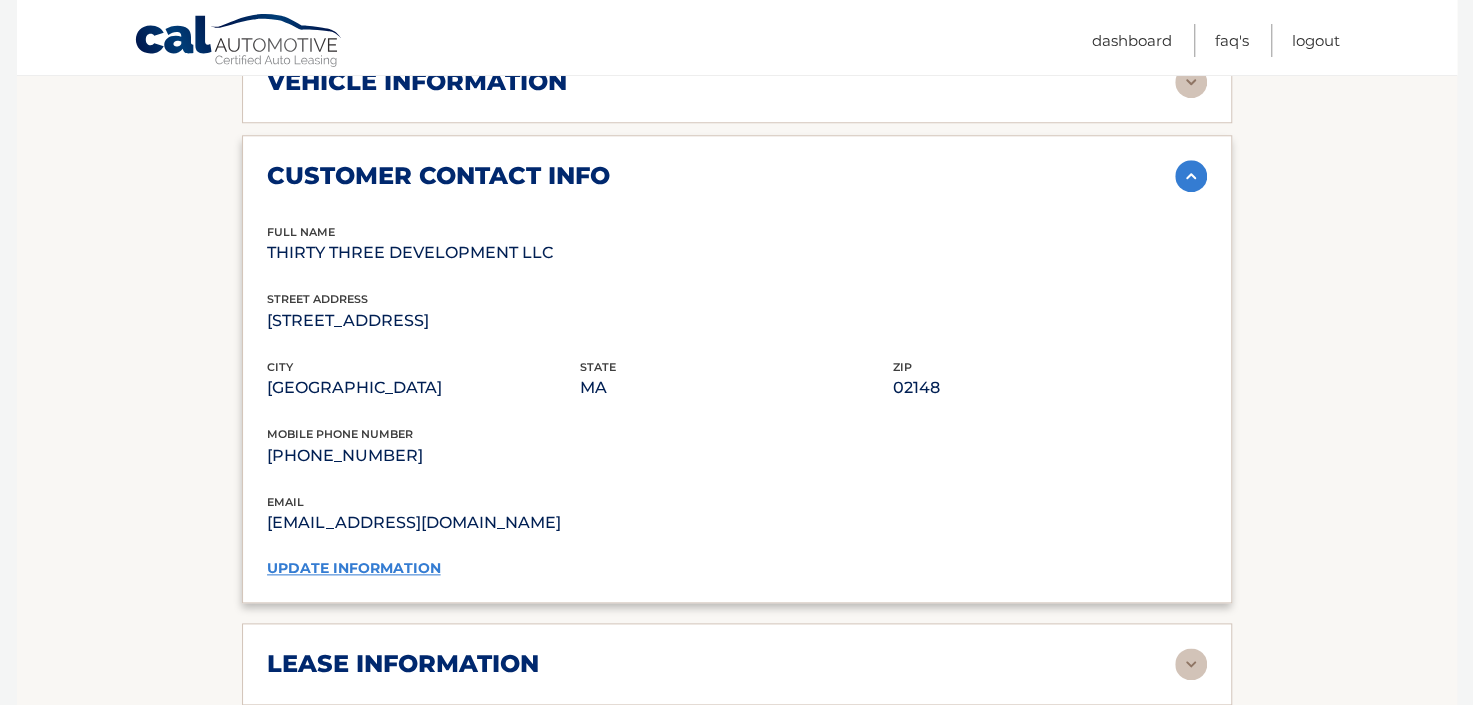 scroll, scrollTop: 1070, scrollLeft: 0, axis: vertical 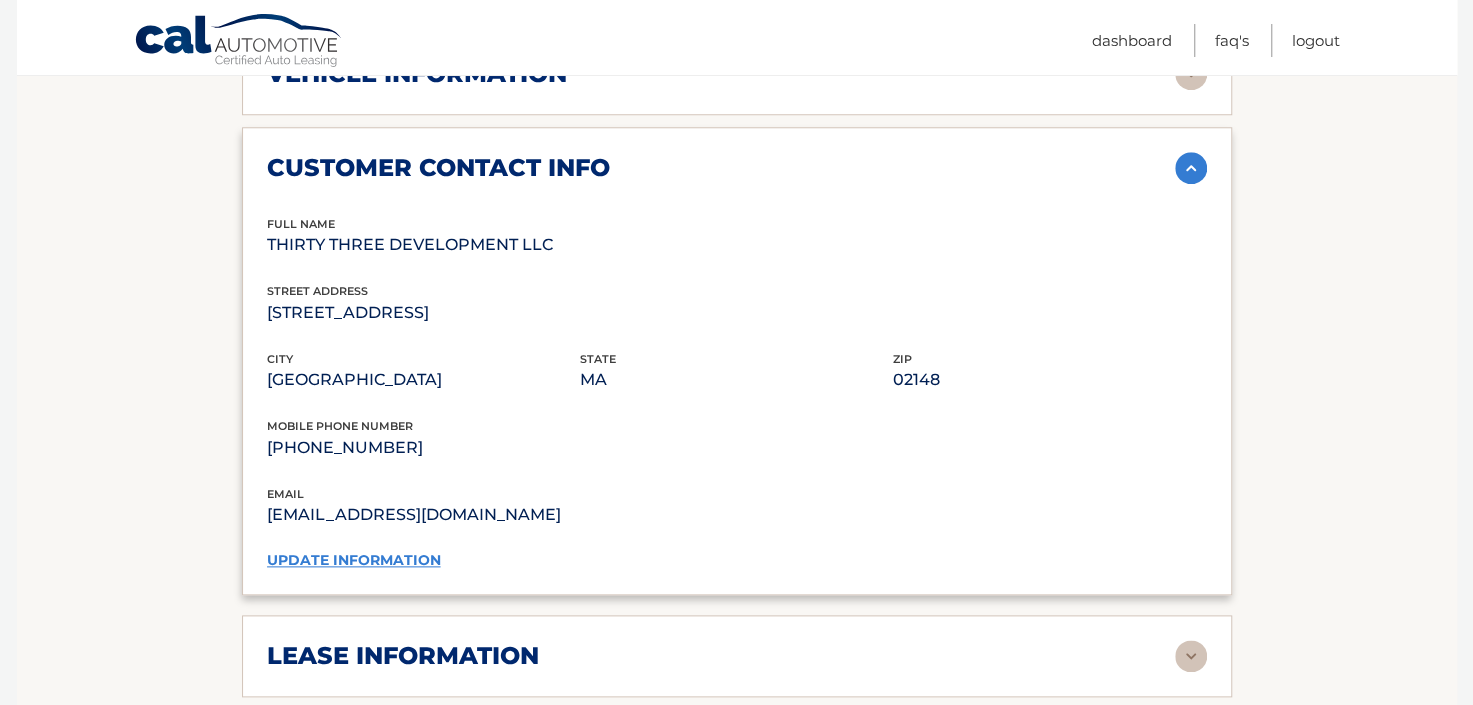 click on "update information" at bounding box center [354, 560] 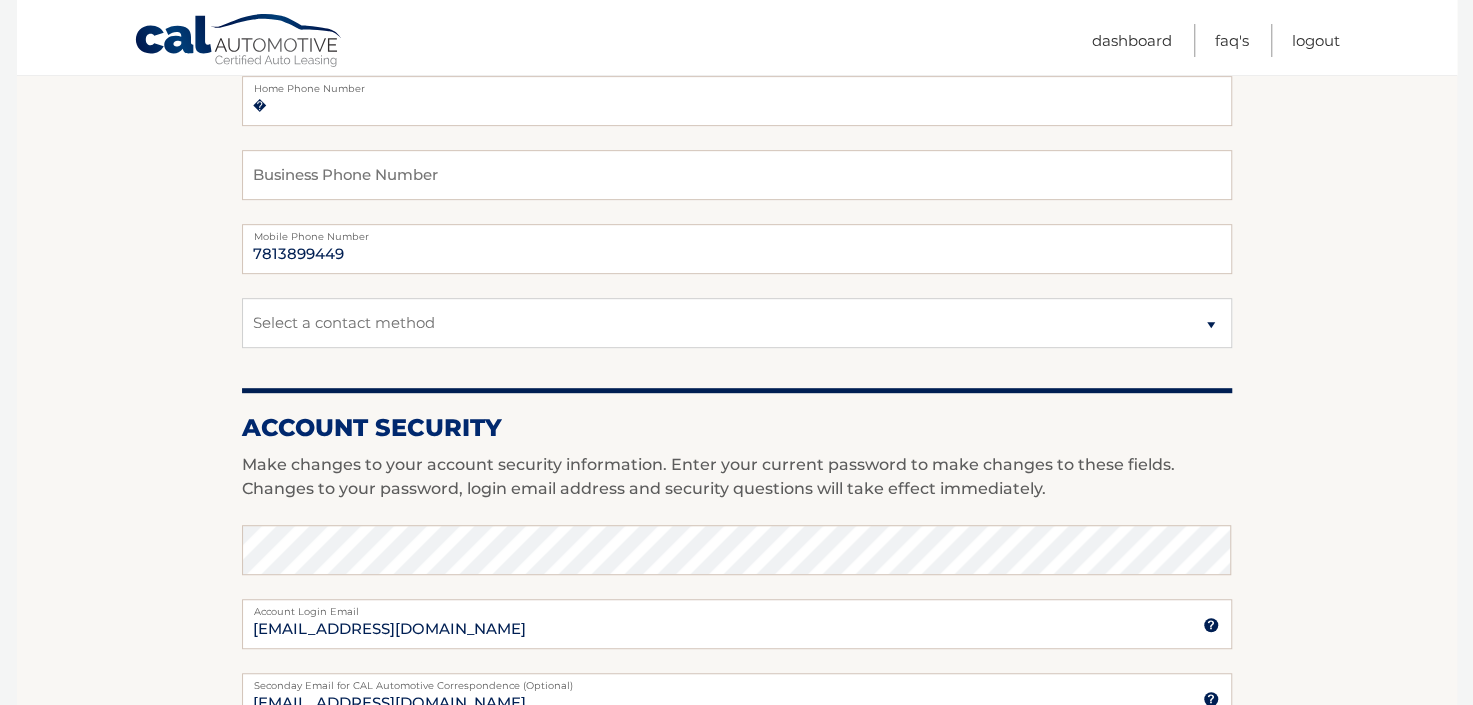 scroll, scrollTop: 468, scrollLeft: 0, axis: vertical 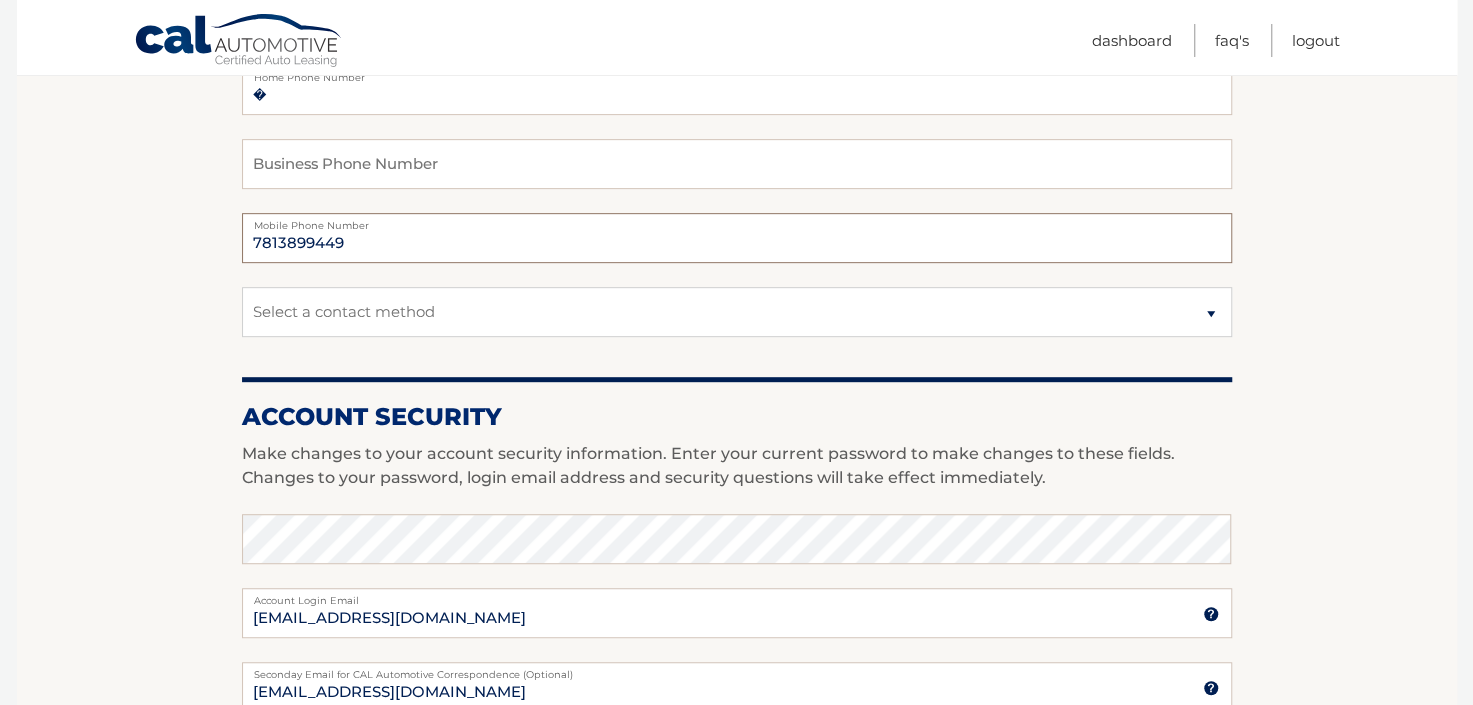 click on "7813899449" at bounding box center (737, 238) 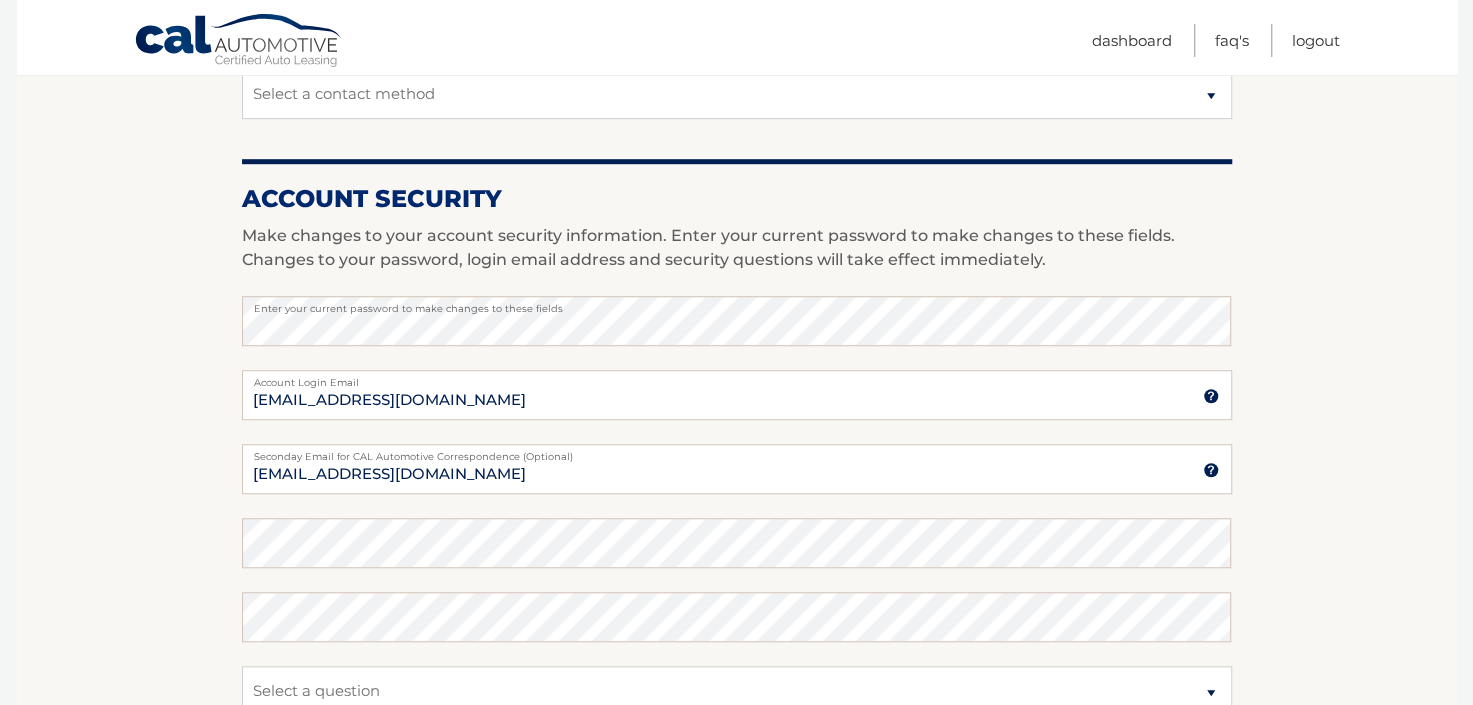 scroll, scrollTop: 703, scrollLeft: 0, axis: vertical 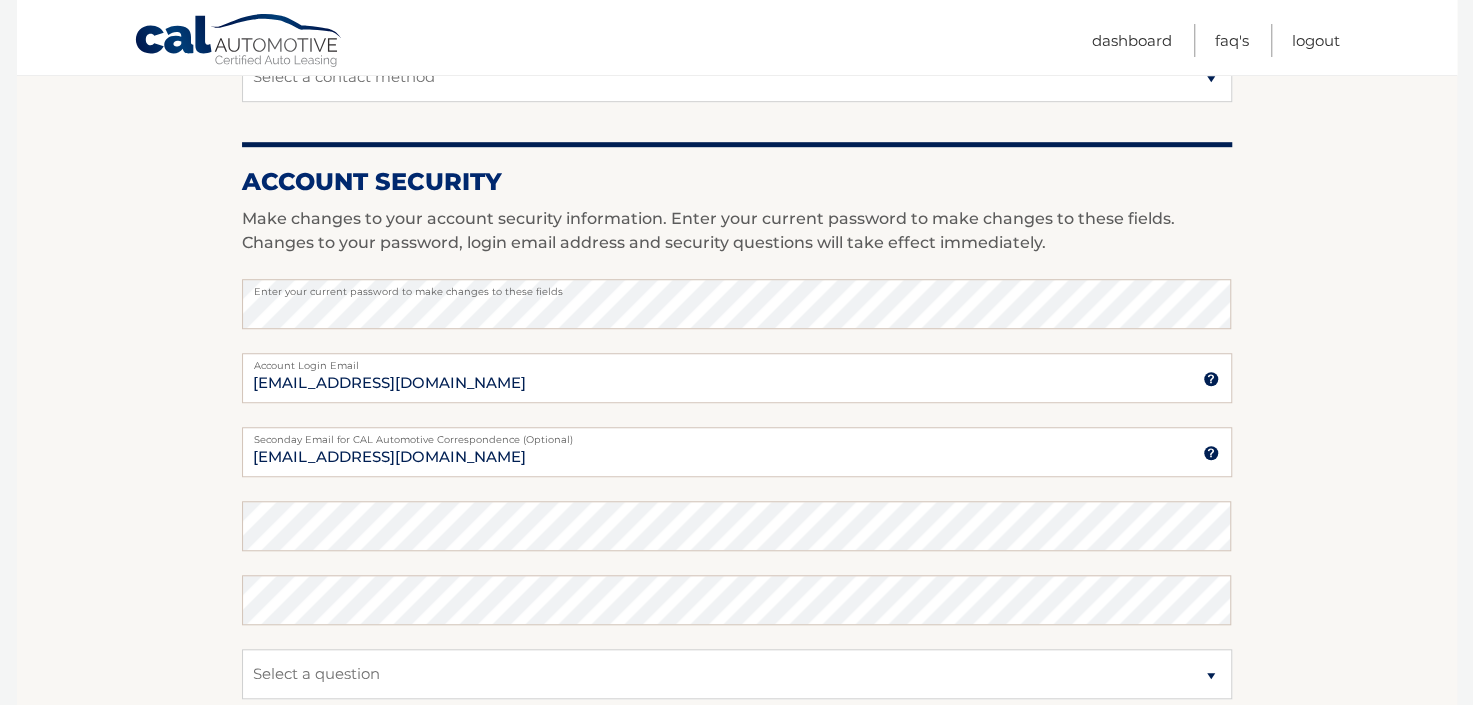 type on "7813899444" 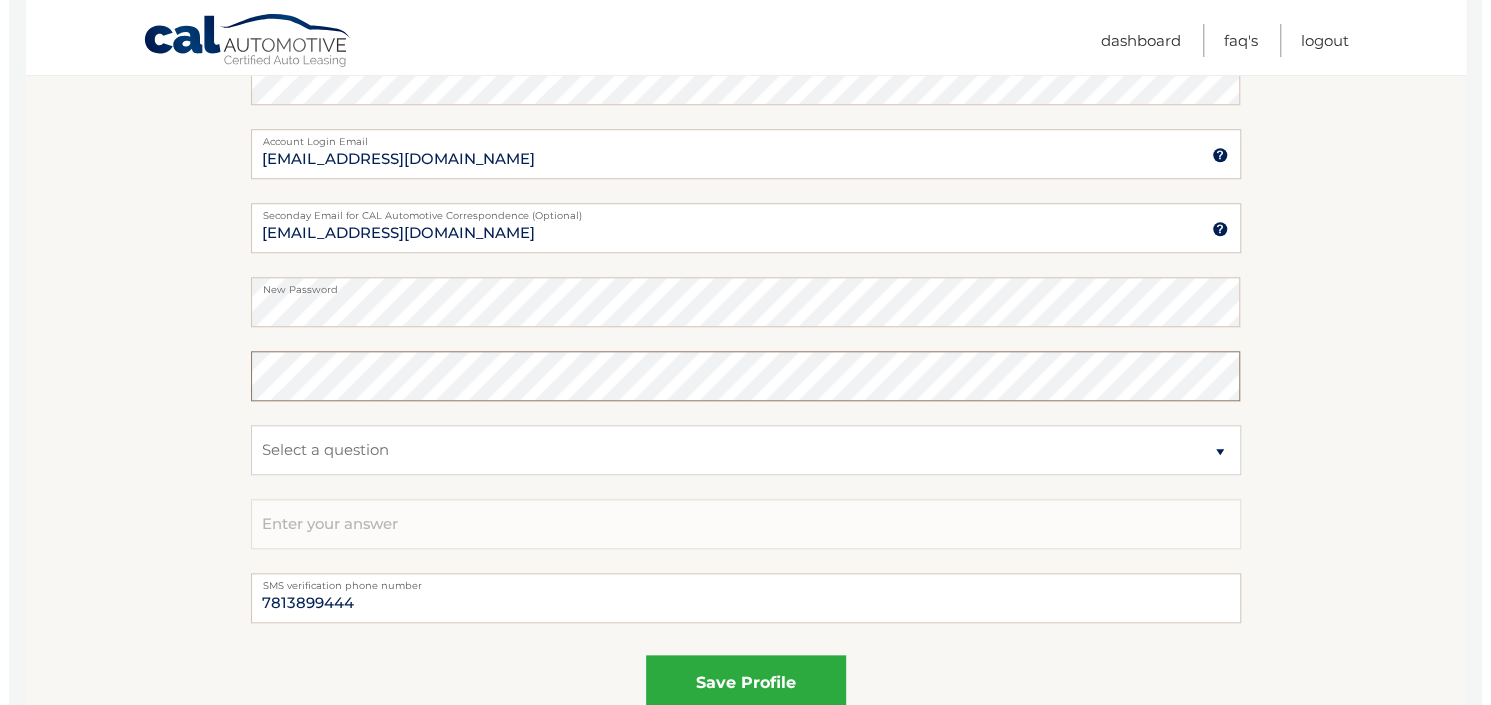 scroll, scrollTop: 937, scrollLeft: 0, axis: vertical 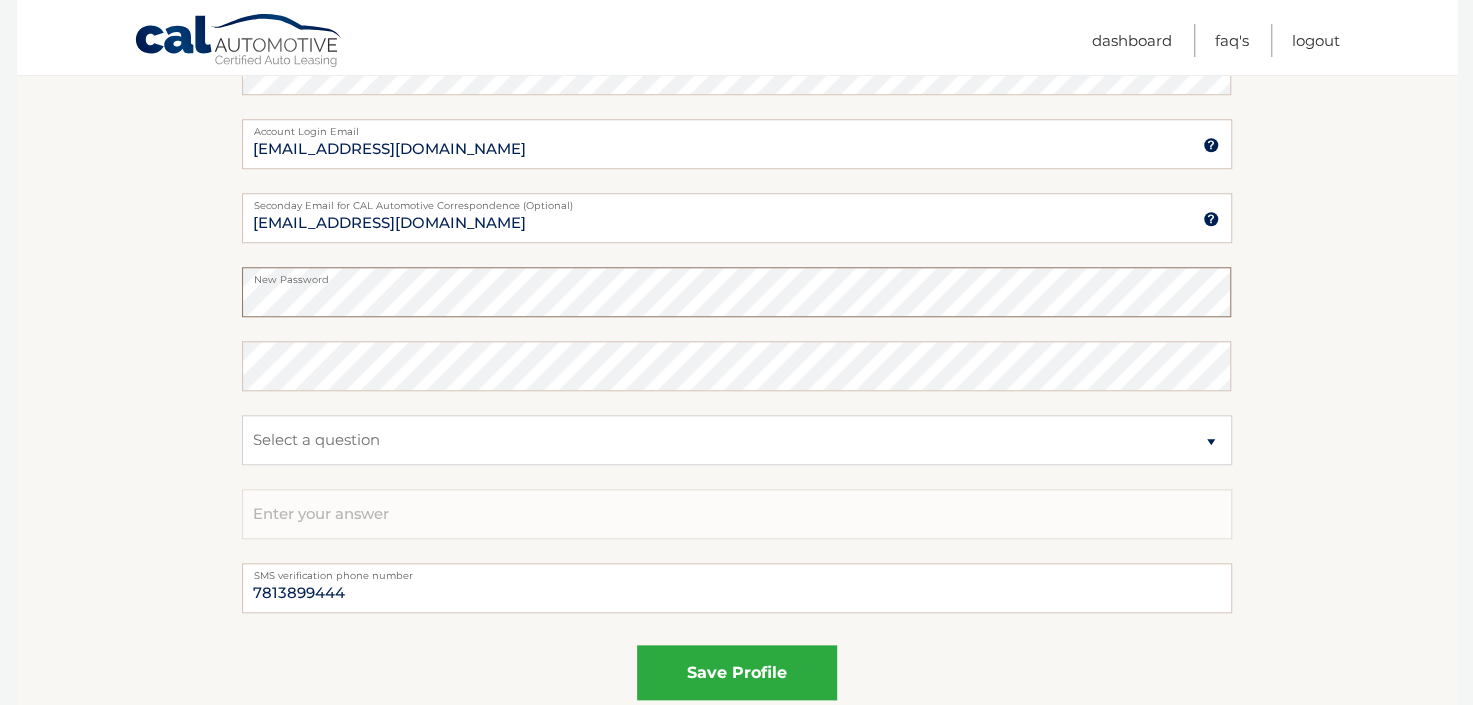 click on "Account Overview
|
Edit Profile
account information
62 VALLEY ST
Street Address
Street Address 2" at bounding box center [737, 36] 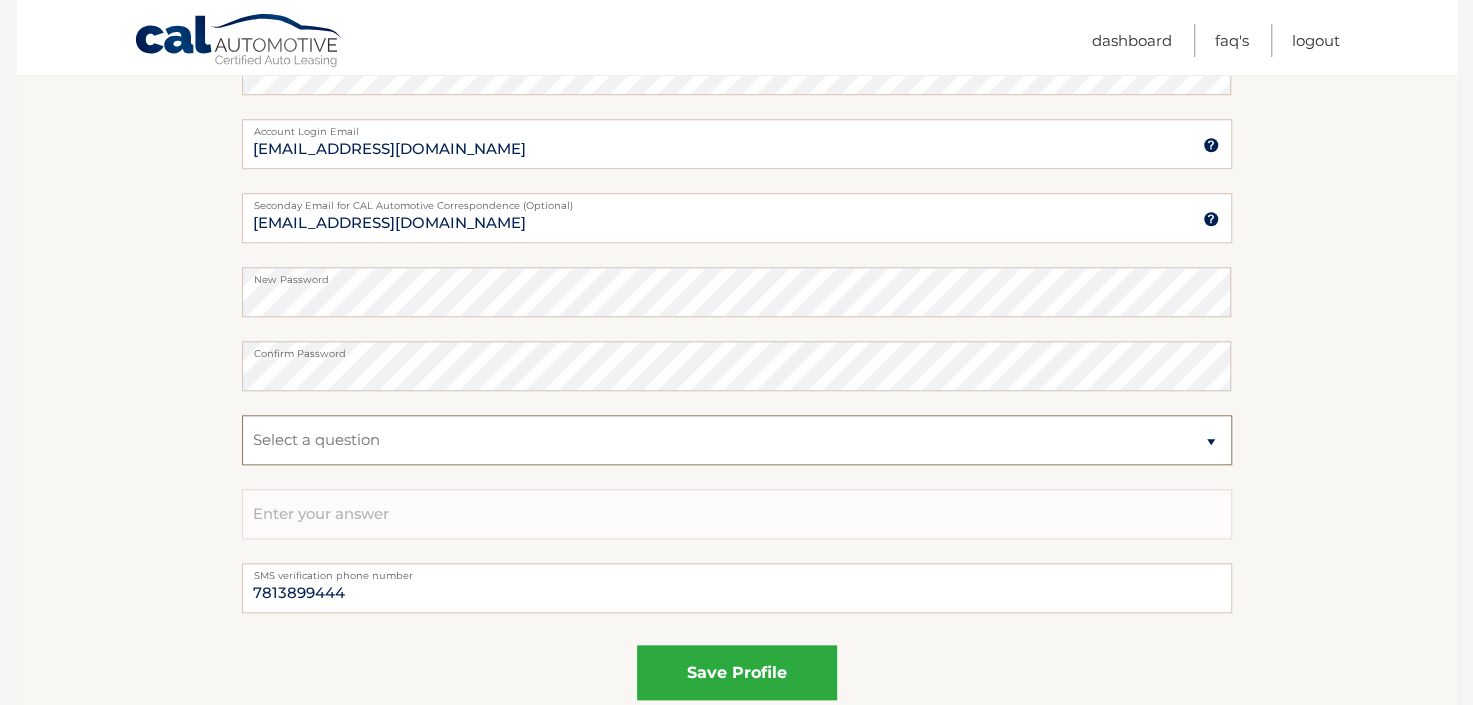 click on "Select a question
What was the name of your elementary school?
What is your mother’s maiden name?
What street did you live on in the third grade?
In what city or town was your first job?" at bounding box center [737, 440] 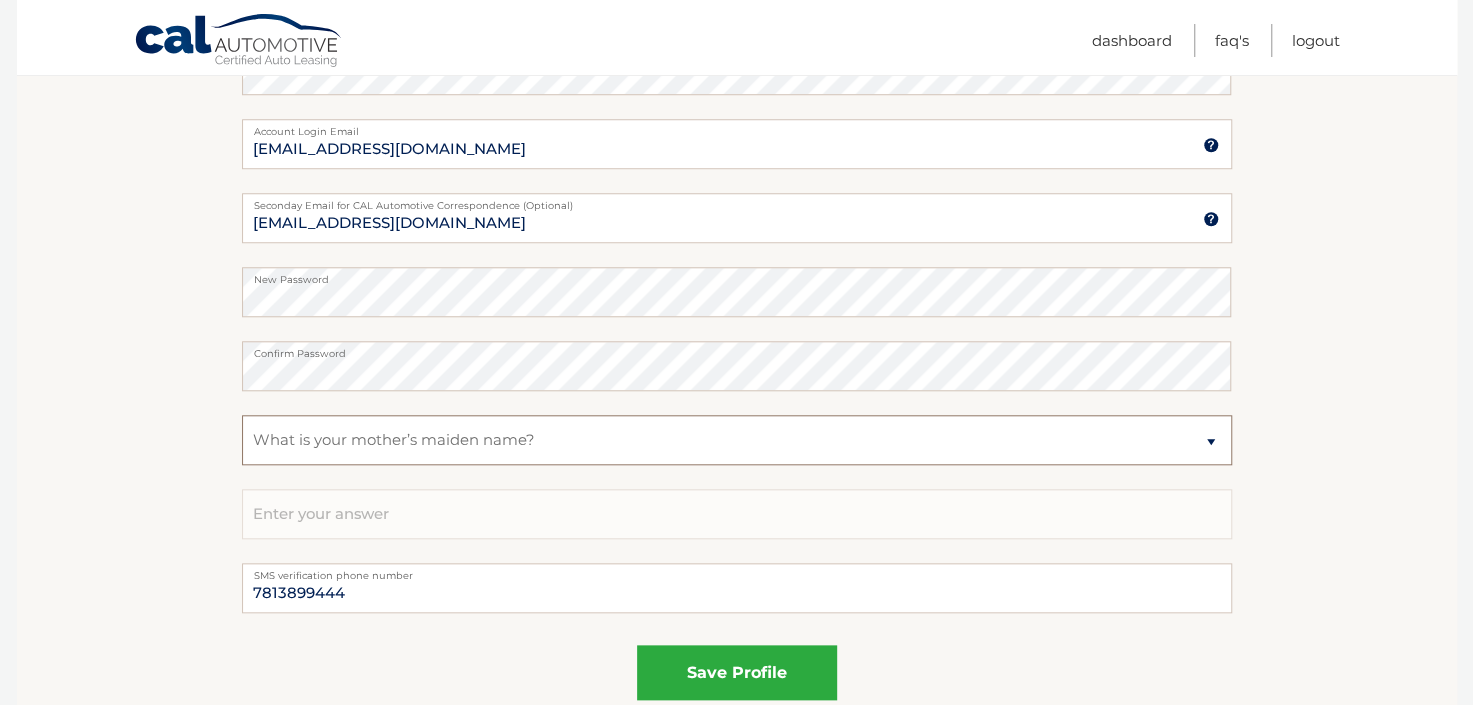 click on "Select a question
What was the name of your elementary school?
What is your mother’s maiden name?
What street did you live on in the third grade?
In what city or town was your first job?" at bounding box center (737, 440) 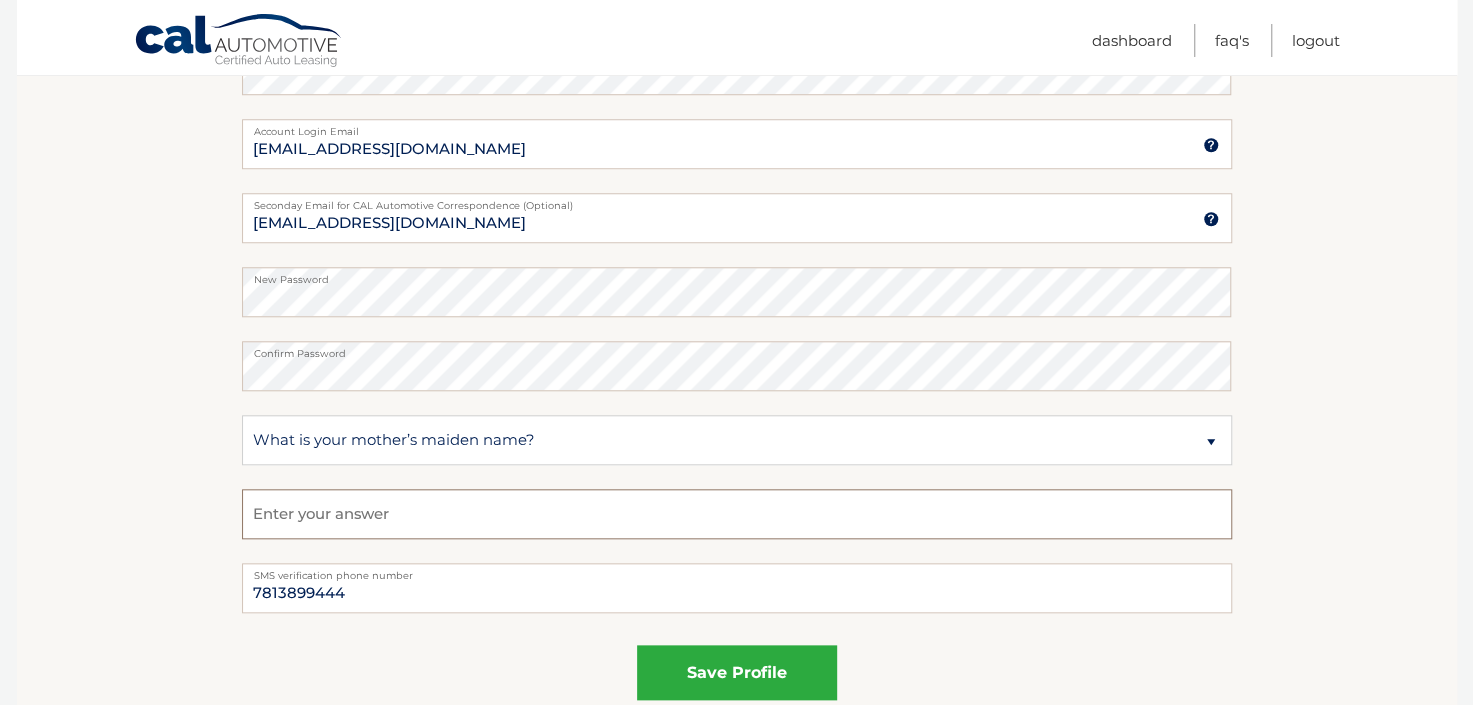 click at bounding box center [737, 514] 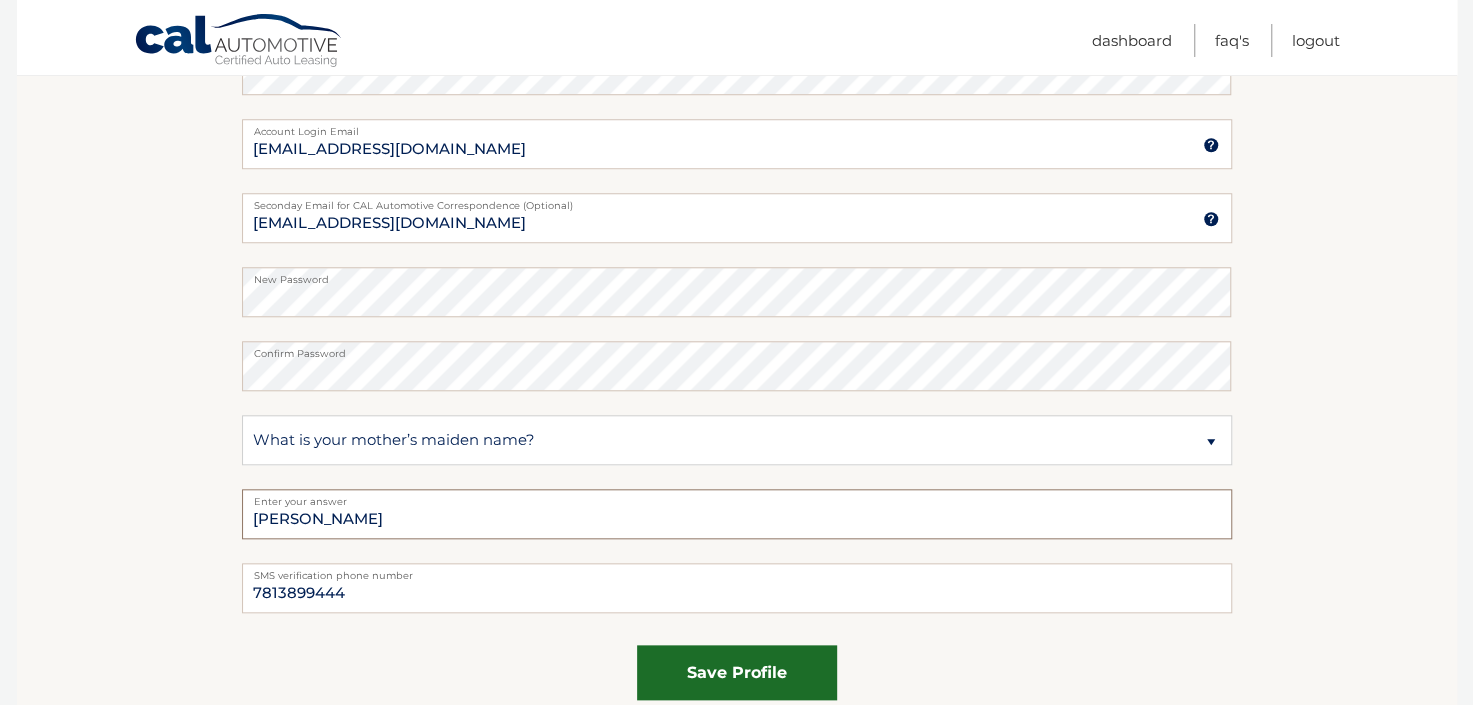 type on "silva" 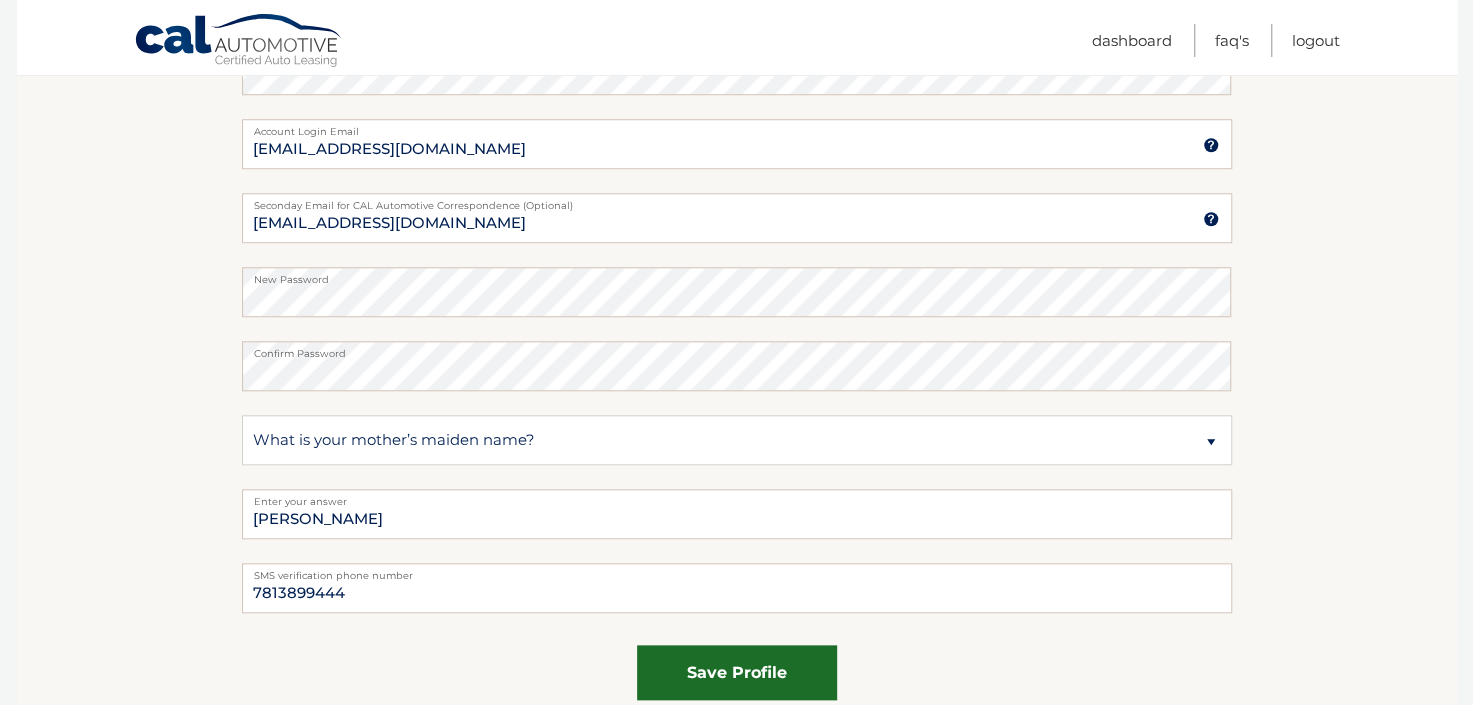 click on "save profile" at bounding box center (737, 672) 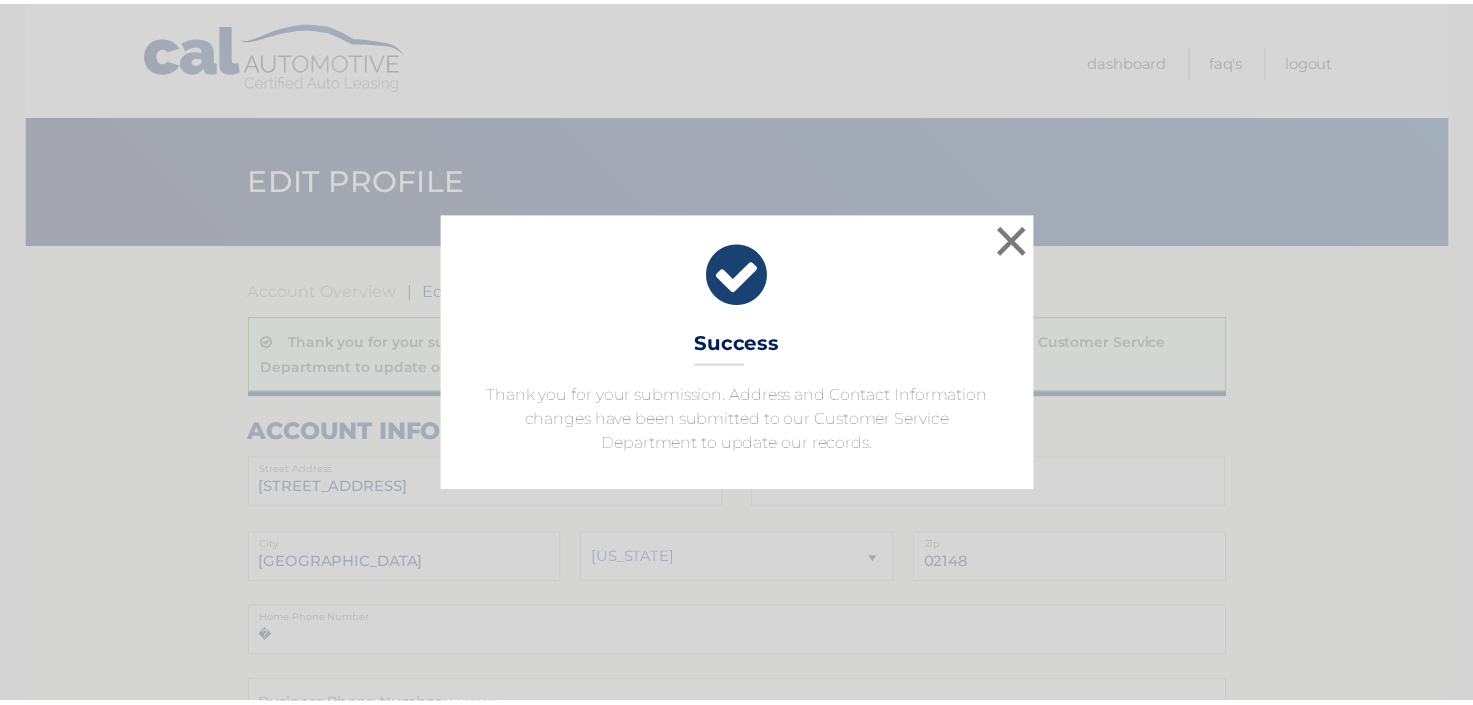 scroll, scrollTop: 0, scrollLeft: 0, axis: both 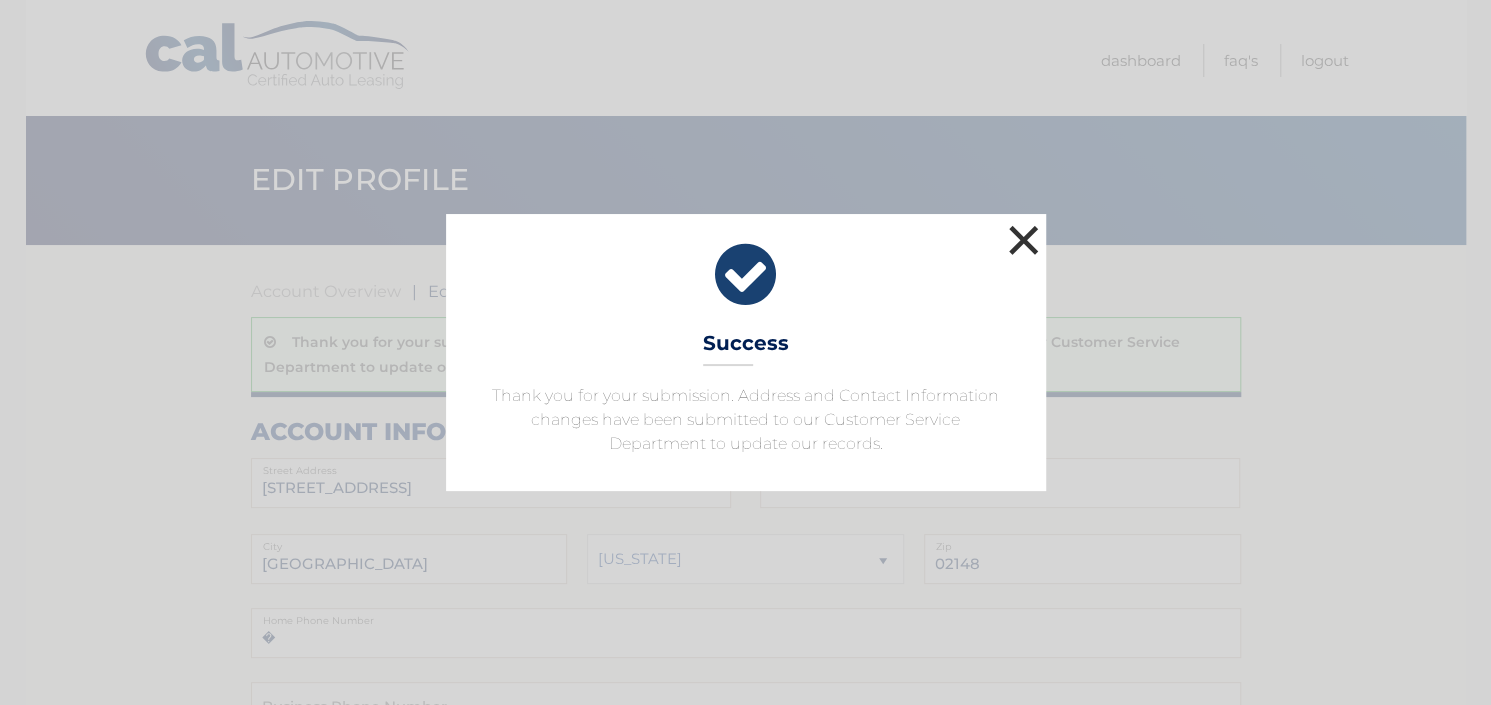 click on "×" at bounding box center [1024, 240] 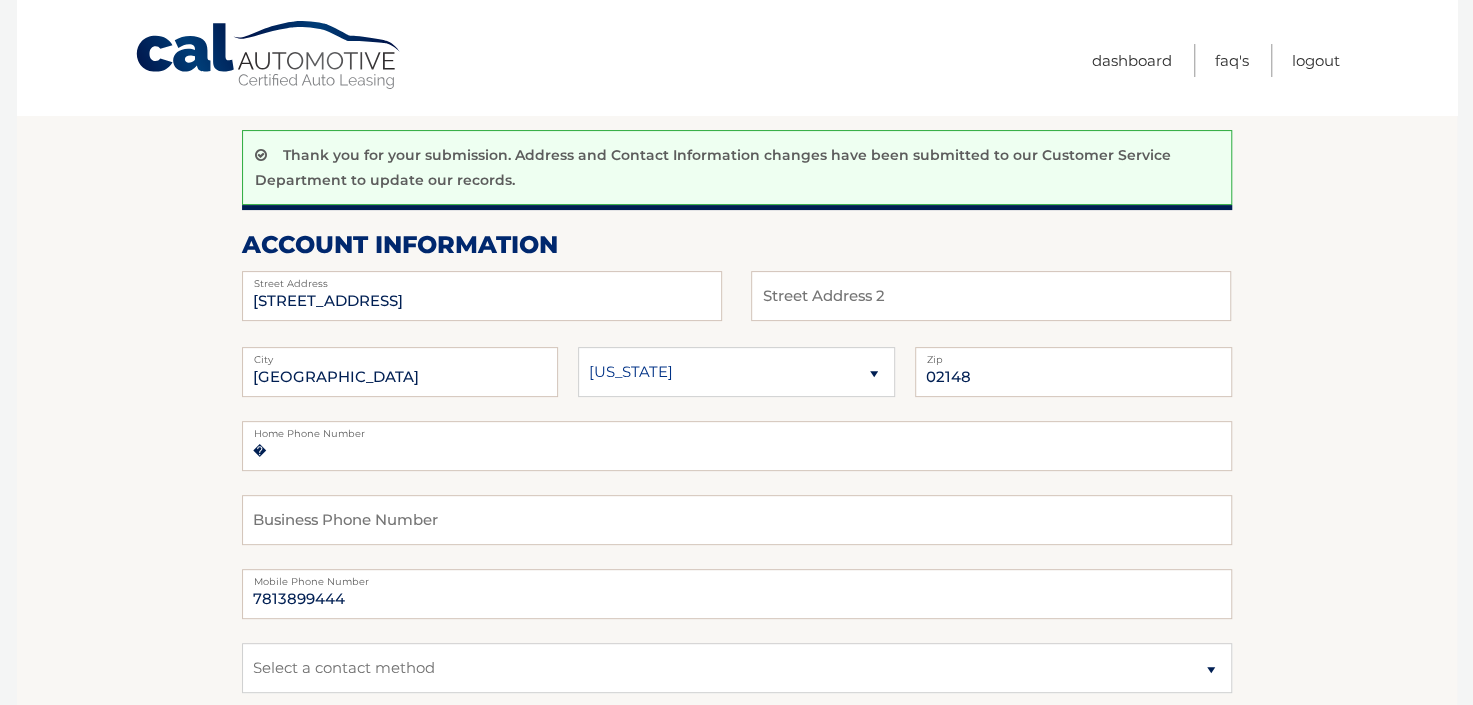 scroll, scrollTop: 0, scrollLeft: 0, axis: both 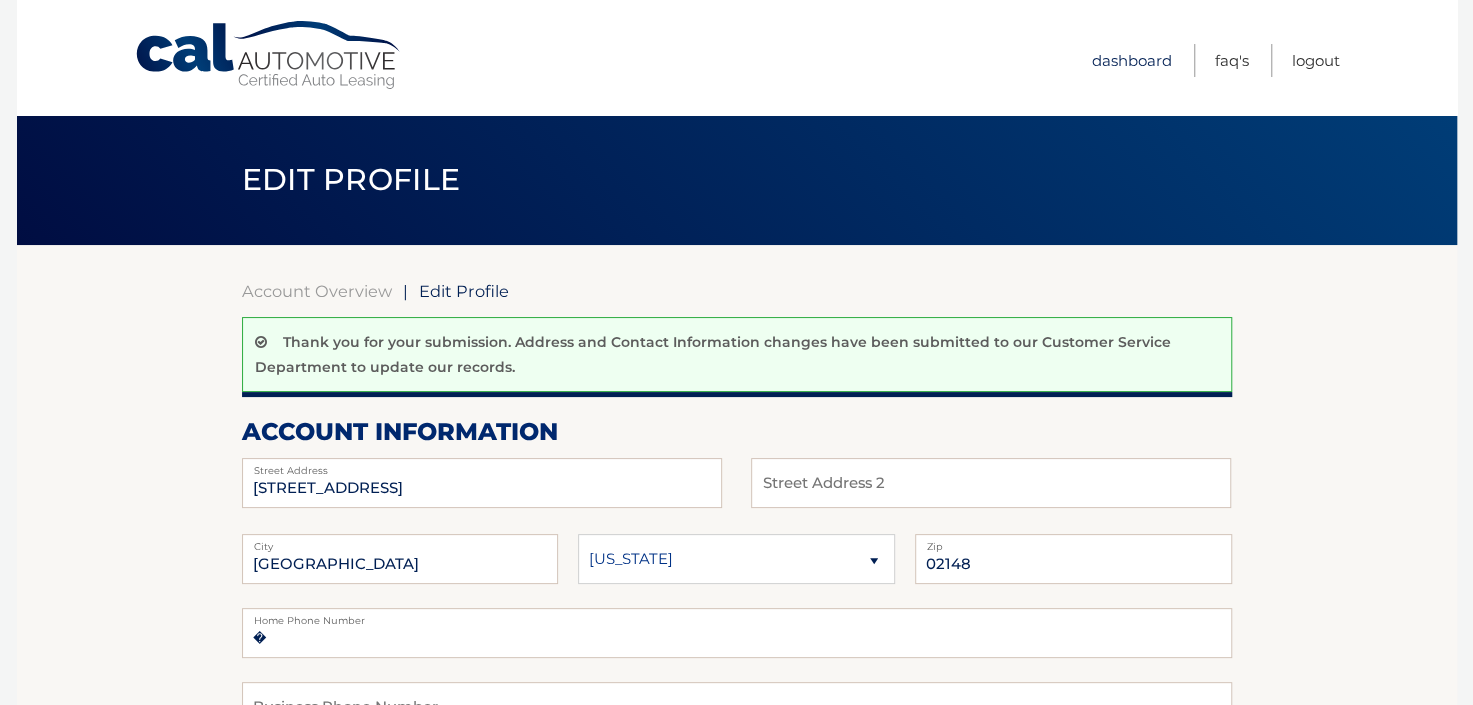 click on "Dashboard" at bounding box center (1132, 60) 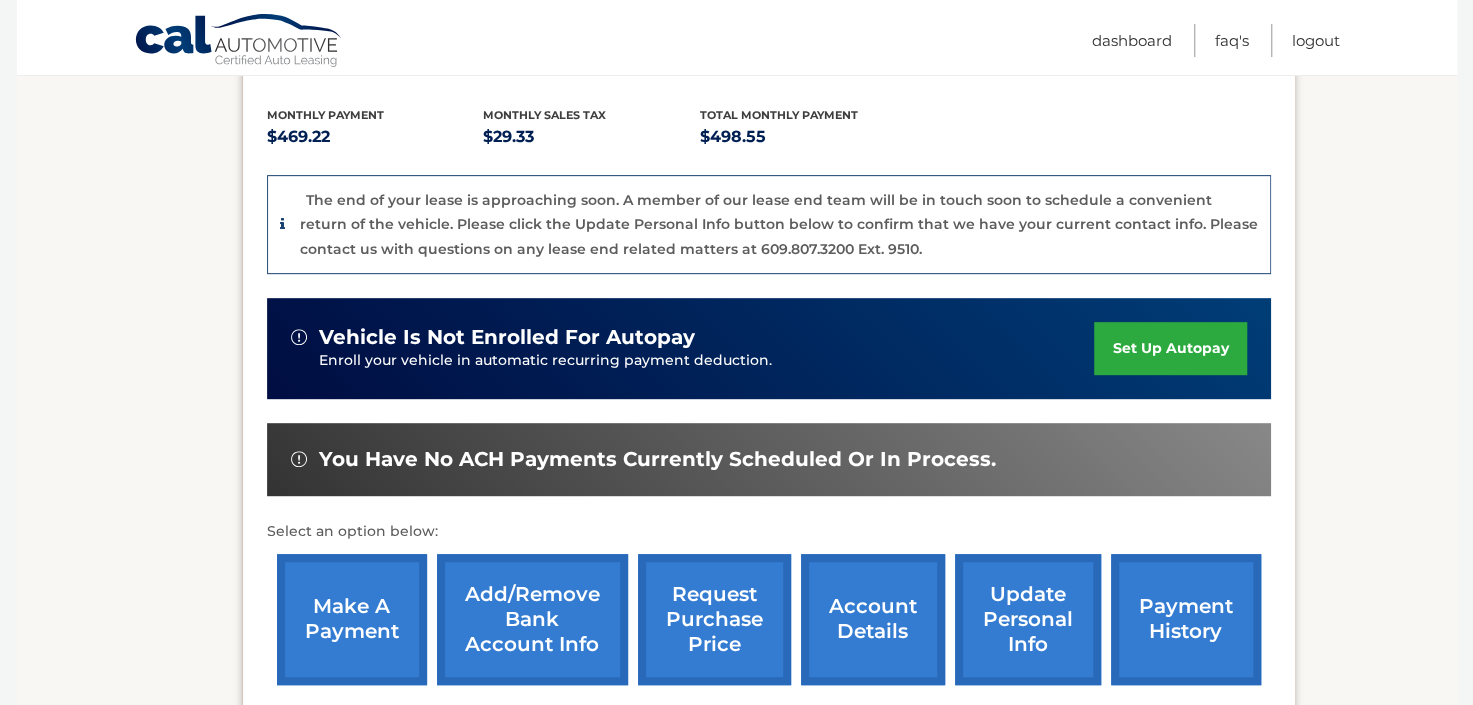 scroll, scrollTop: 653, scrollLeft: 0, axis: vertical 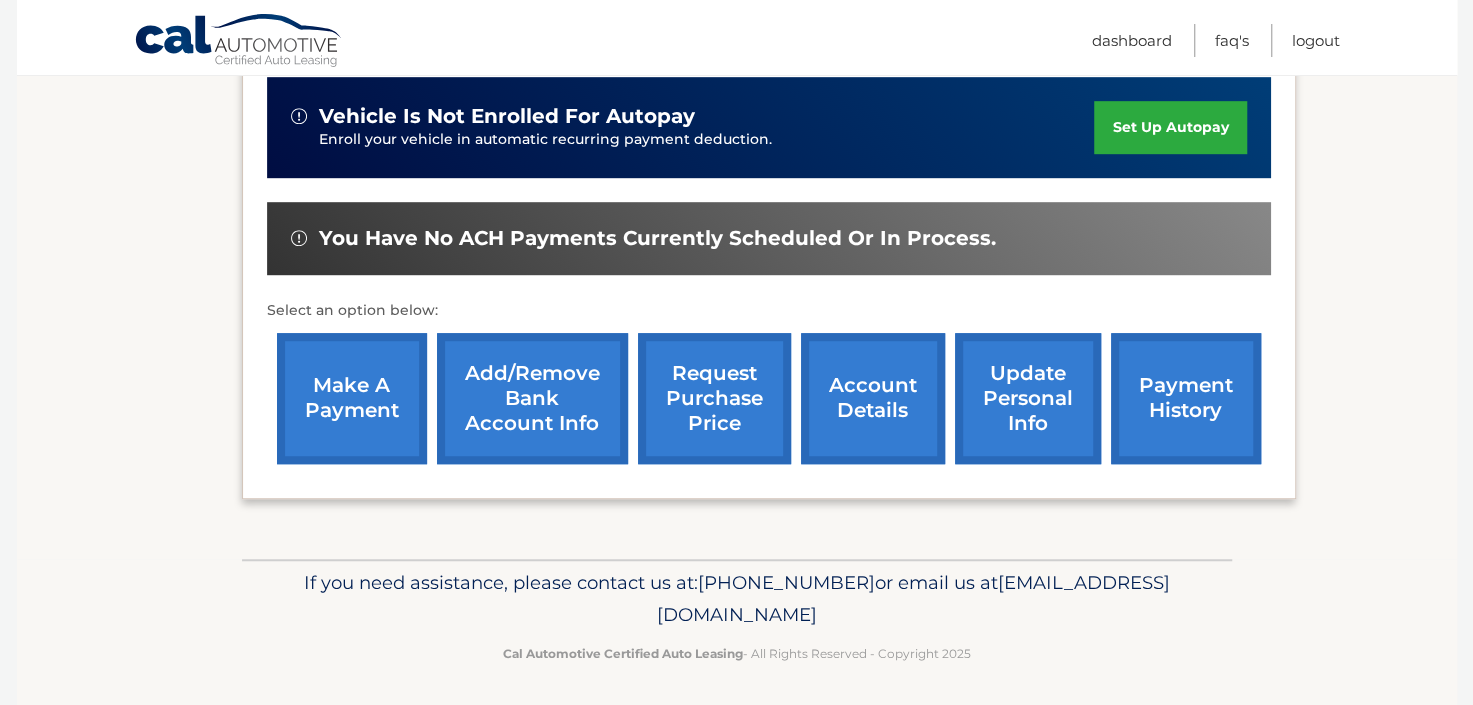 click on "update personal info" at bounding box center (1028, 398) 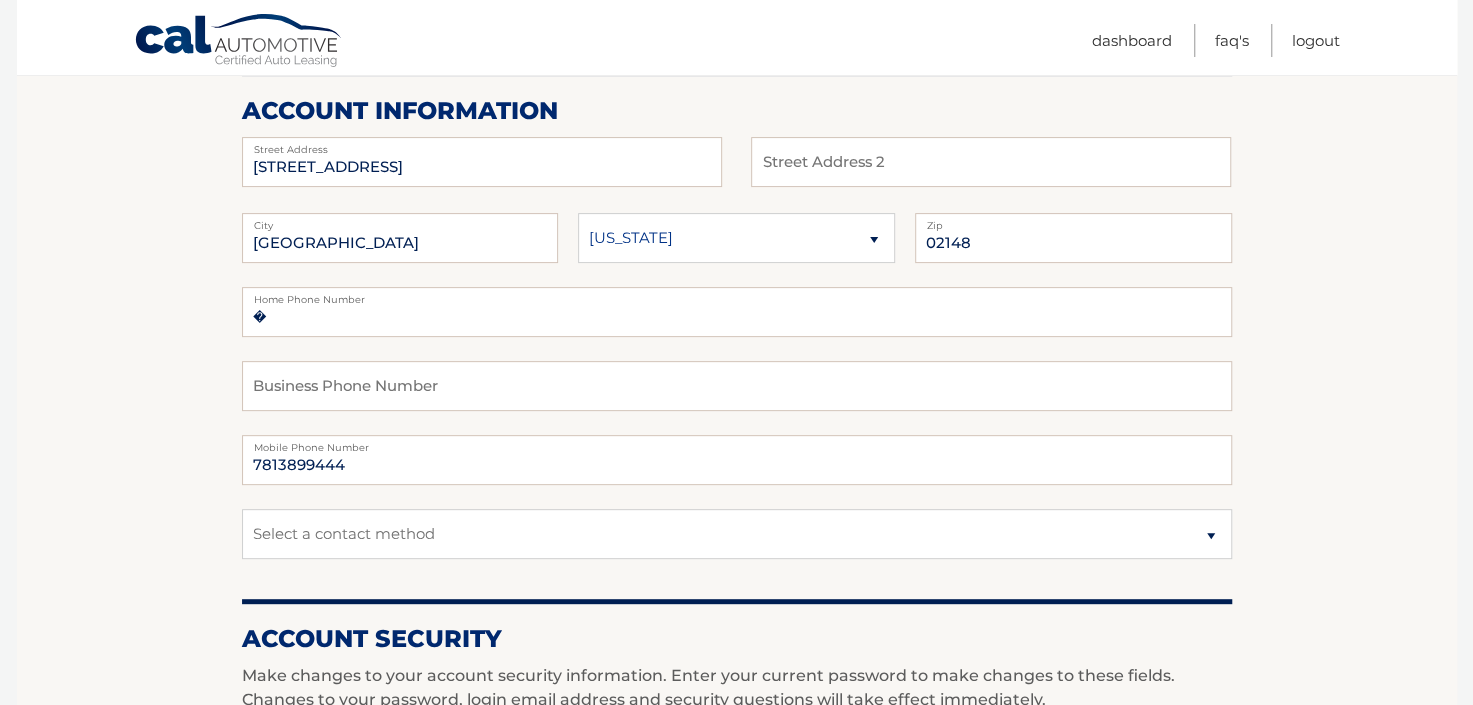 scroll, scrollTop: 0, scrollLeft: 0, axis: both 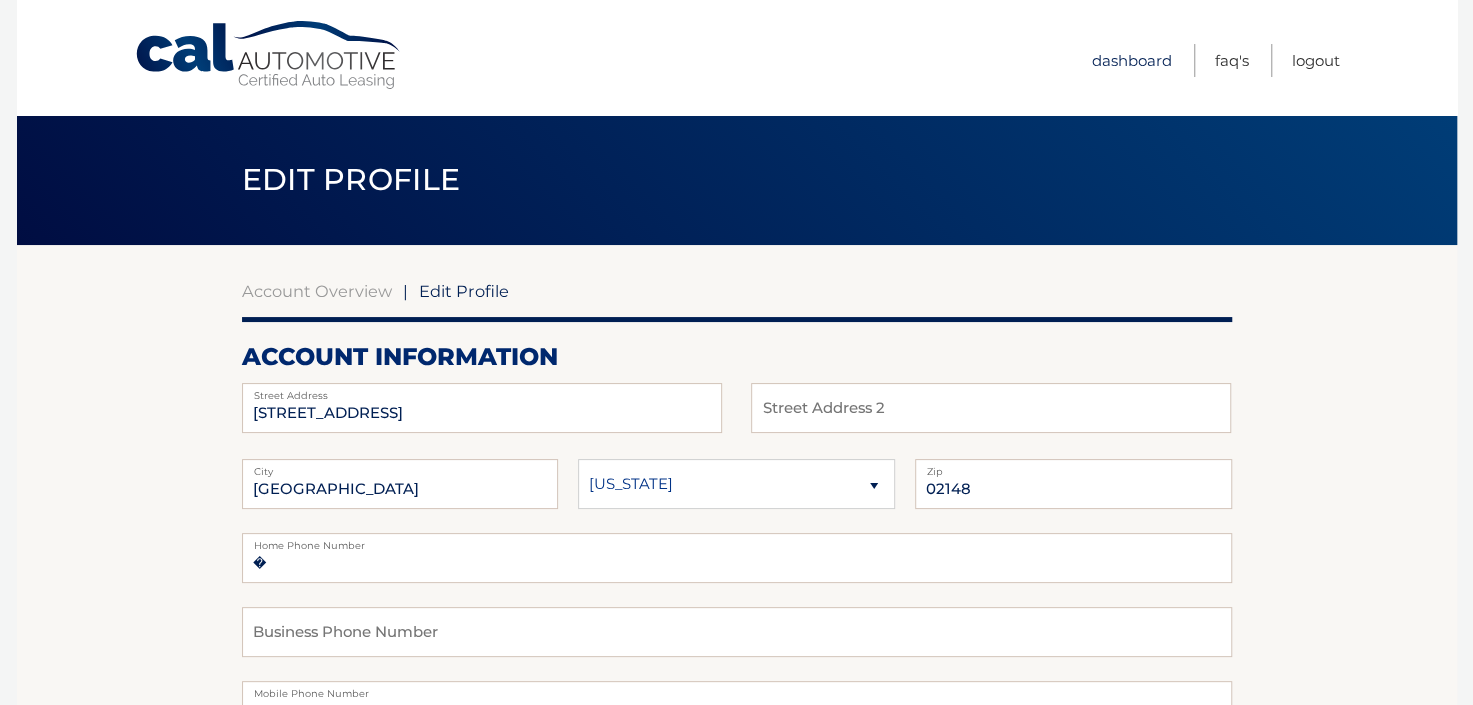 click on "Dashboard" at bounding box center [1132, 60] 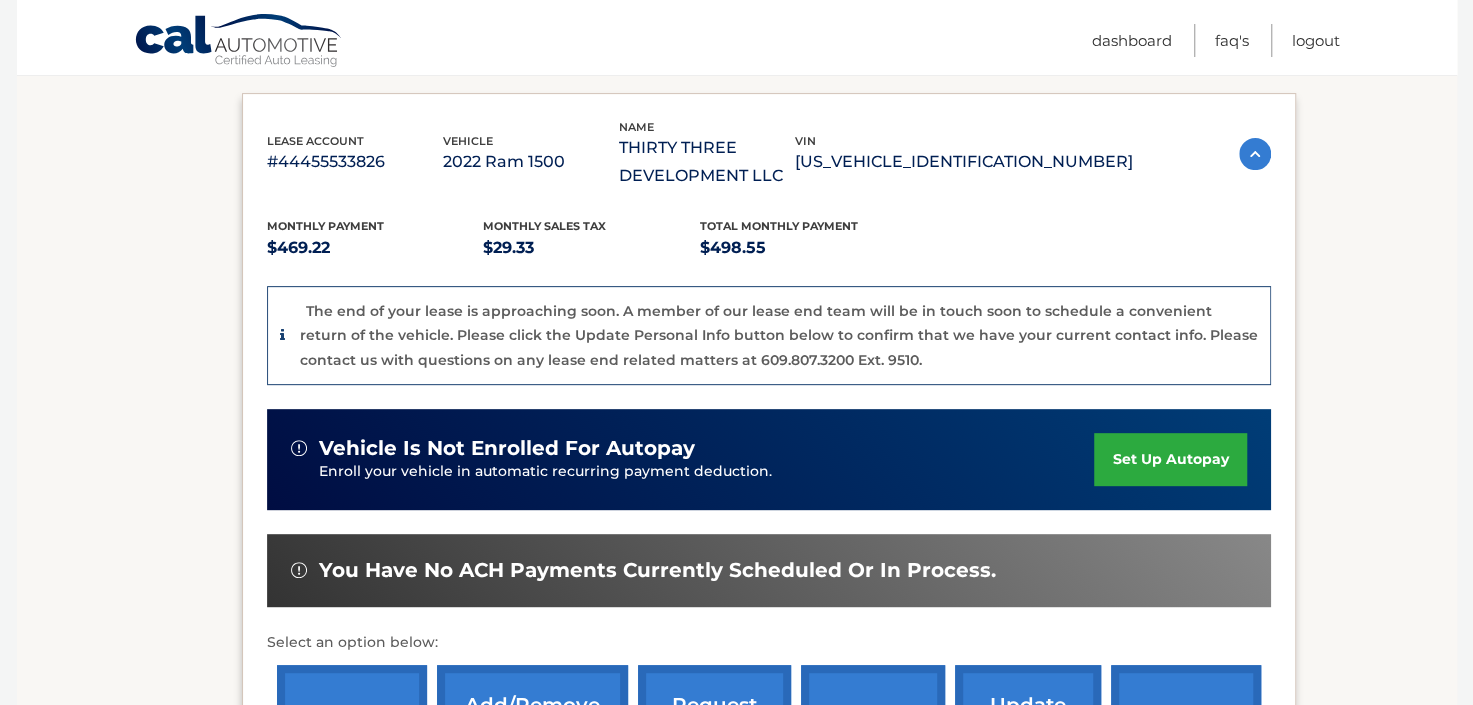 scroll, scrollTop: 653, scrollLeft: 0, axis: vertical 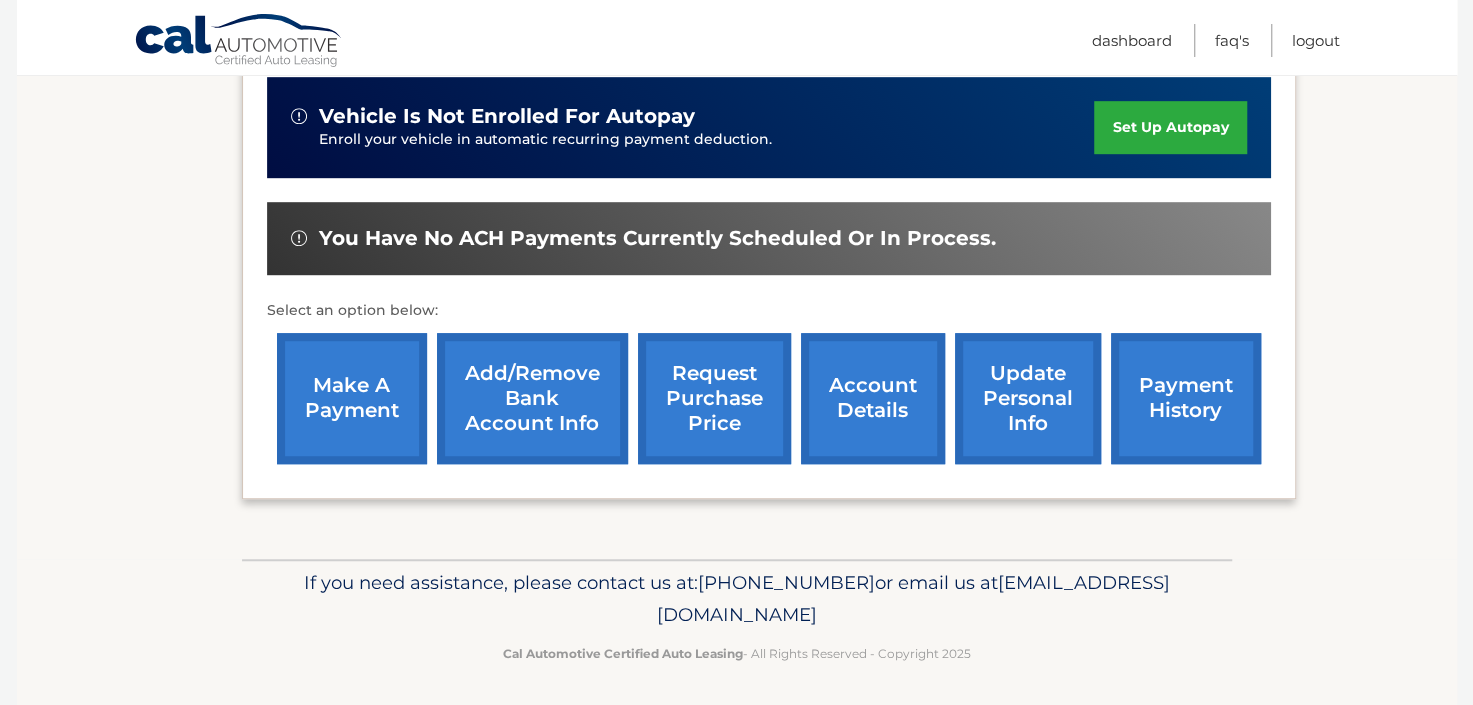click on "account details" at bounding box center (873, 398) 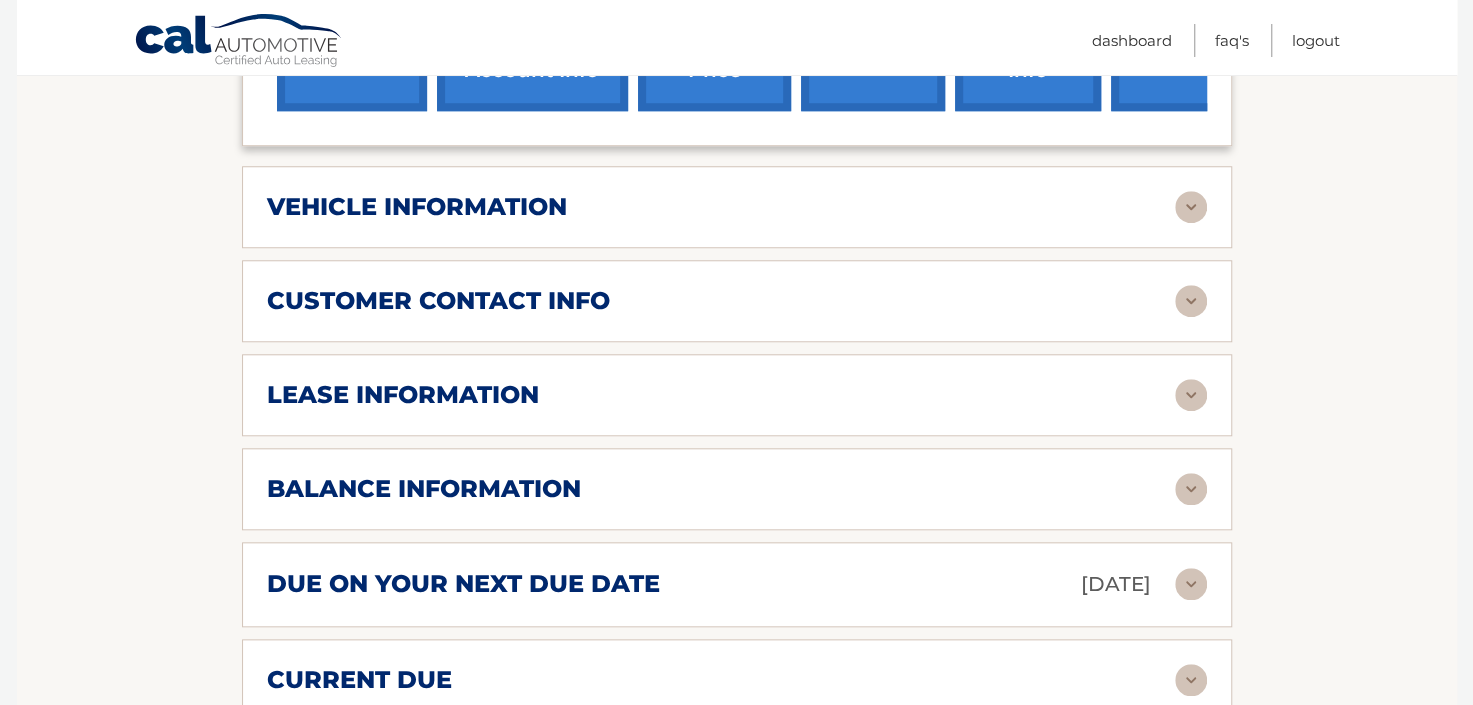 scroll, scrollTop: 820, scrollLeft: 0, axis: vertical 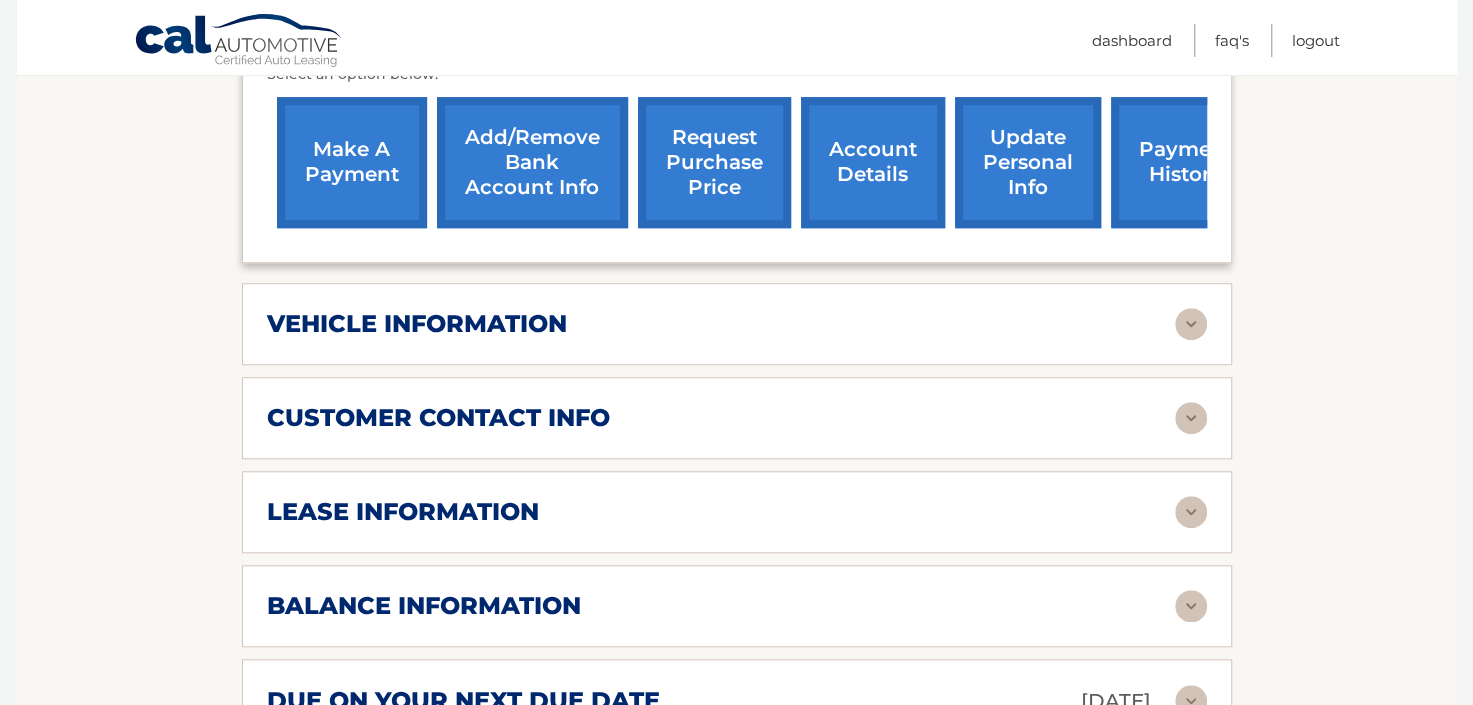 click at bounding box center (1191, 324) 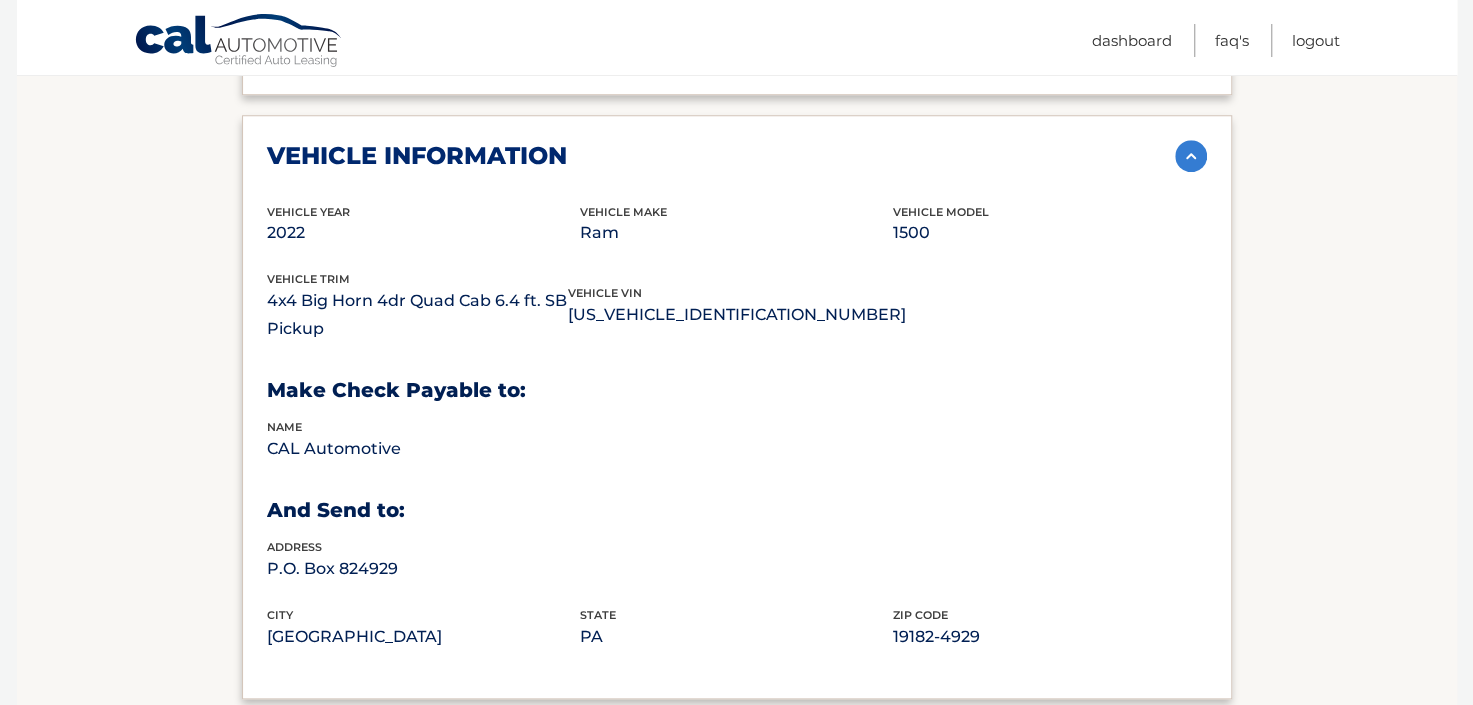 scroll, scrollTop: 937, scrollLeft: 0, axis: vertical 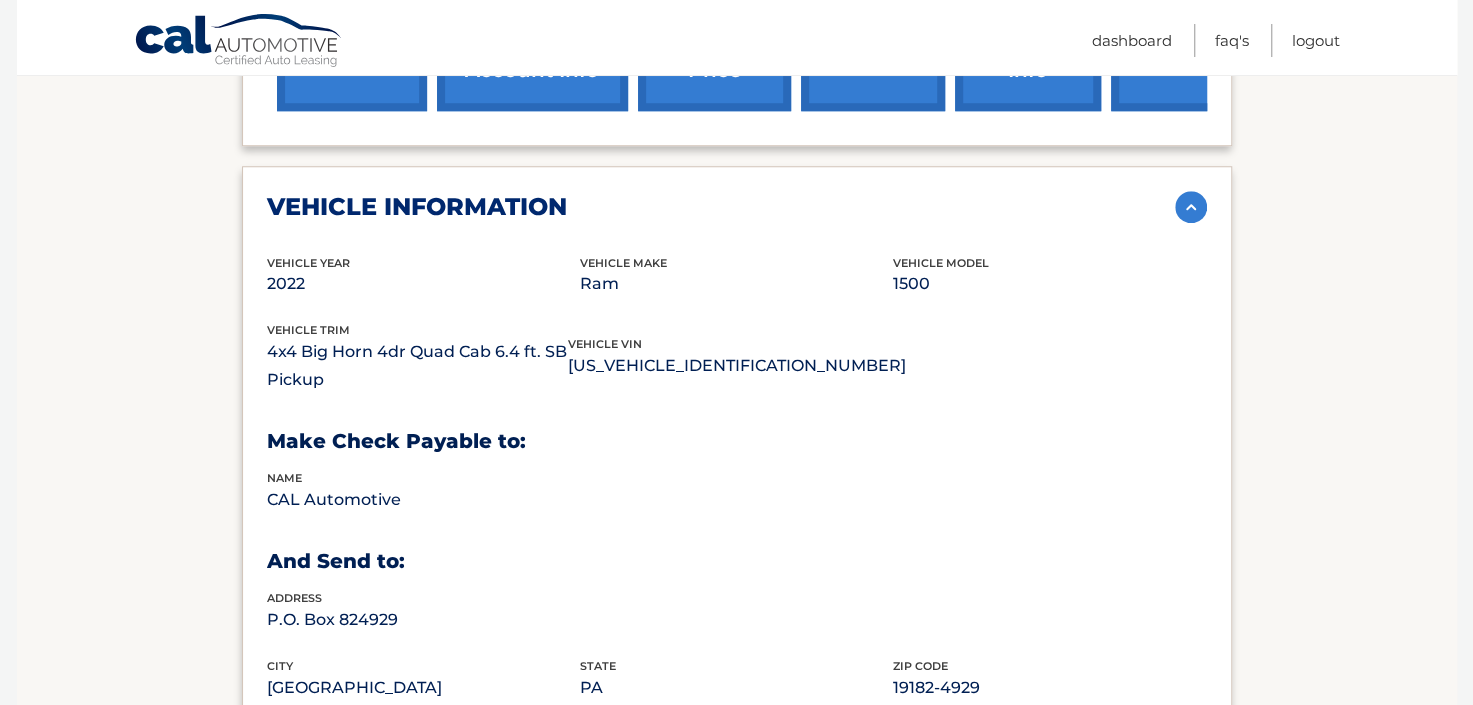 click at bounding box center [1191, 207] 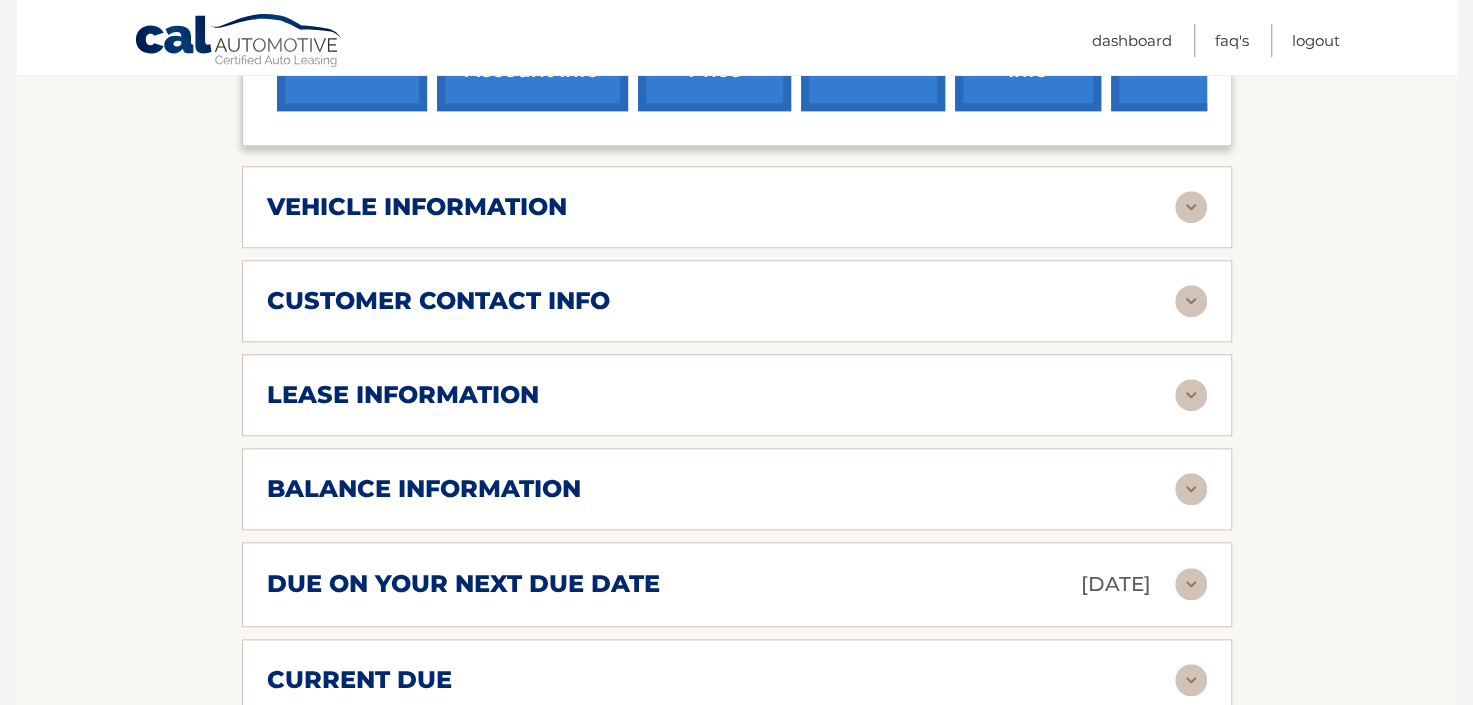 click at bounding box center [1191, 301] 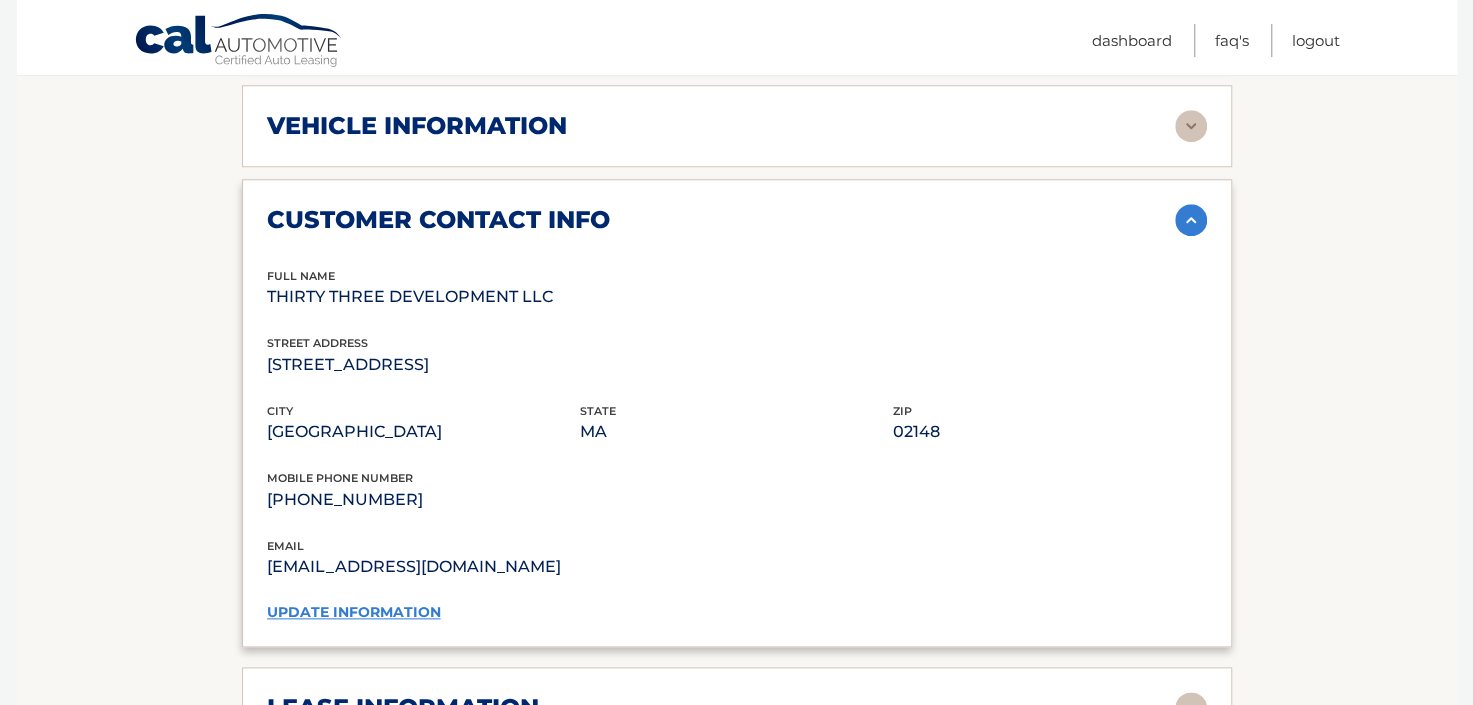 scroll, scrollTop: 1054, scrollLeft: 0, axis: vertical 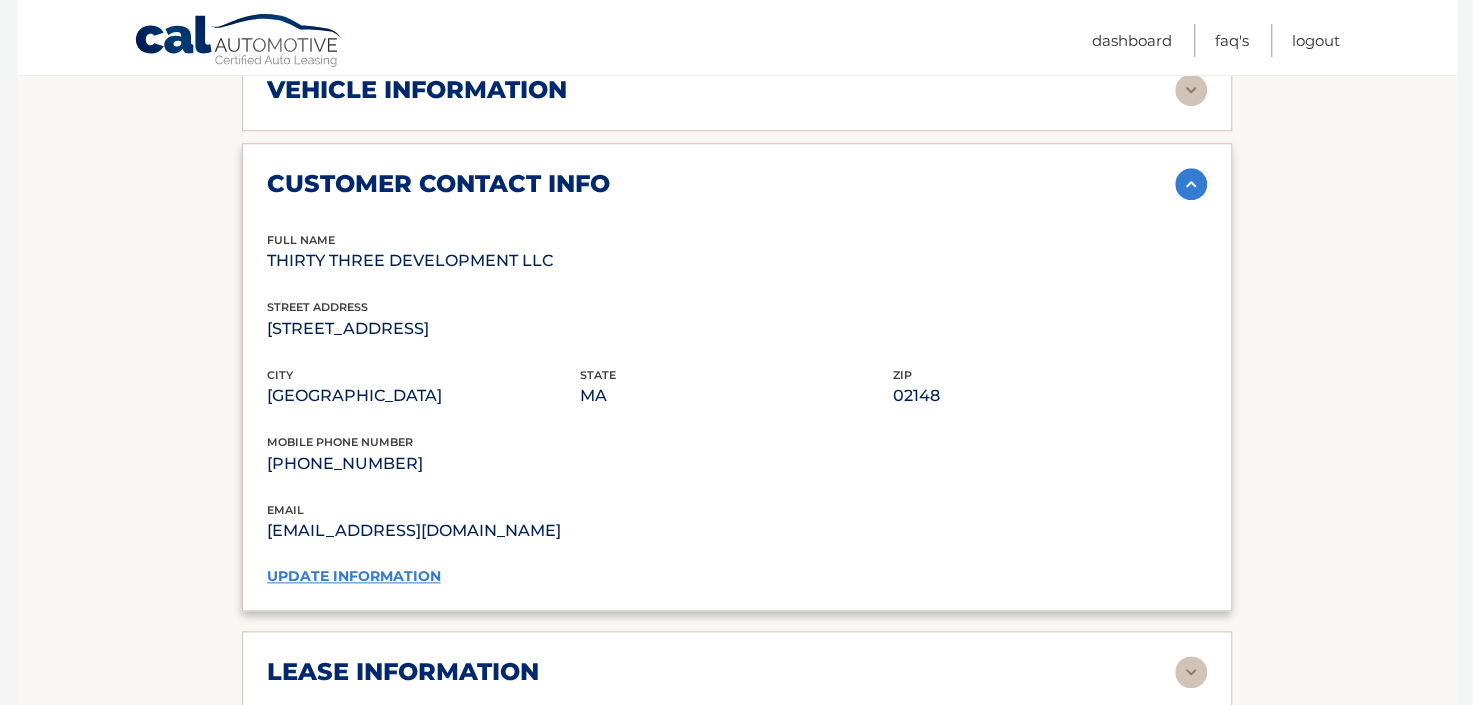 click at bounding box center [1191, 184] 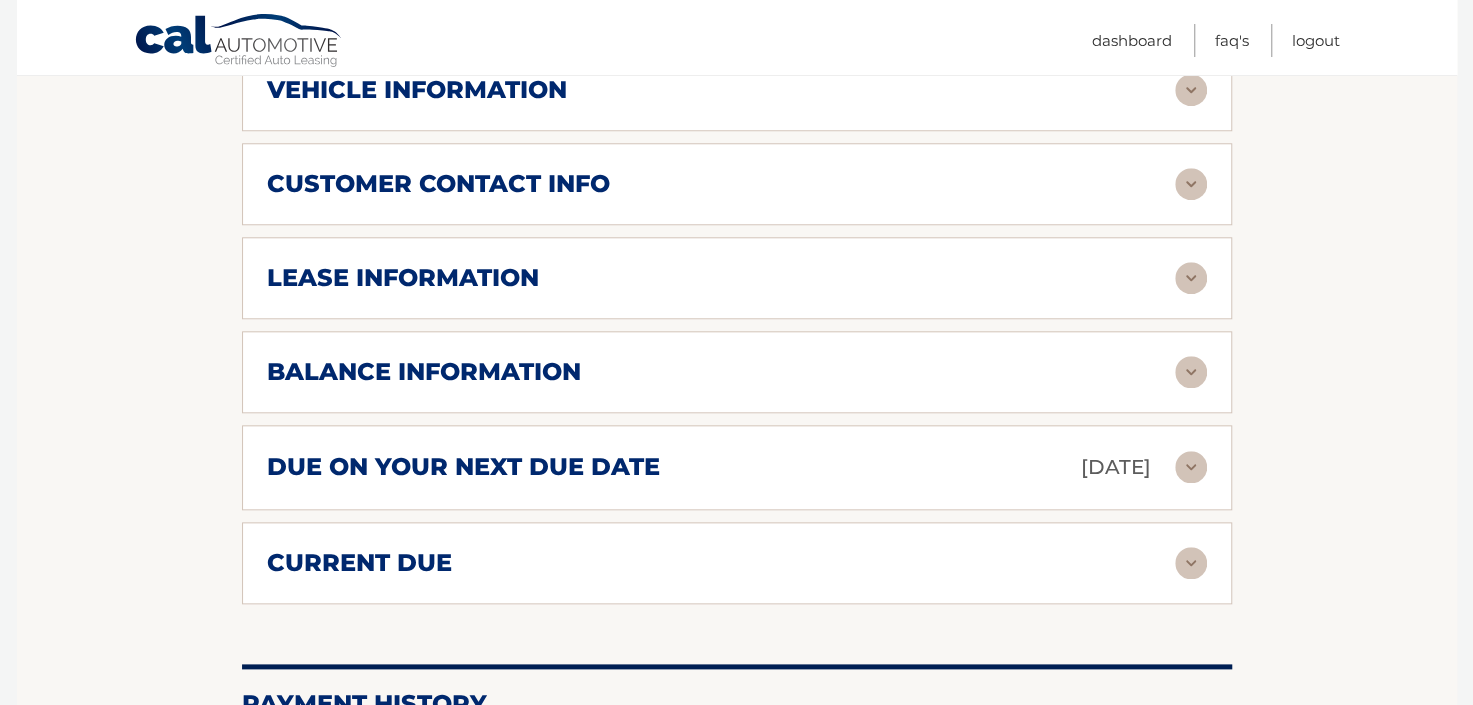 click at bounding box center (1191, 278) 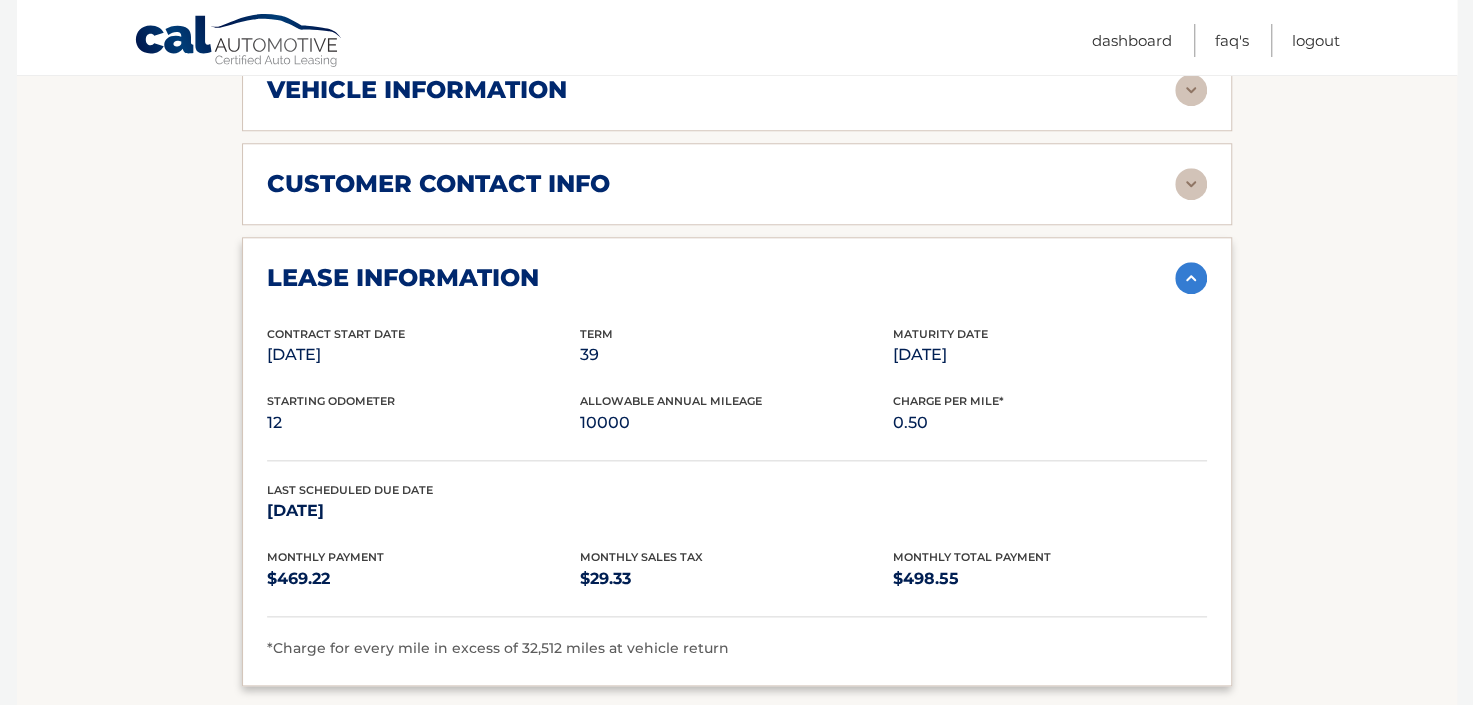 click at bounding box center [1191, 278] 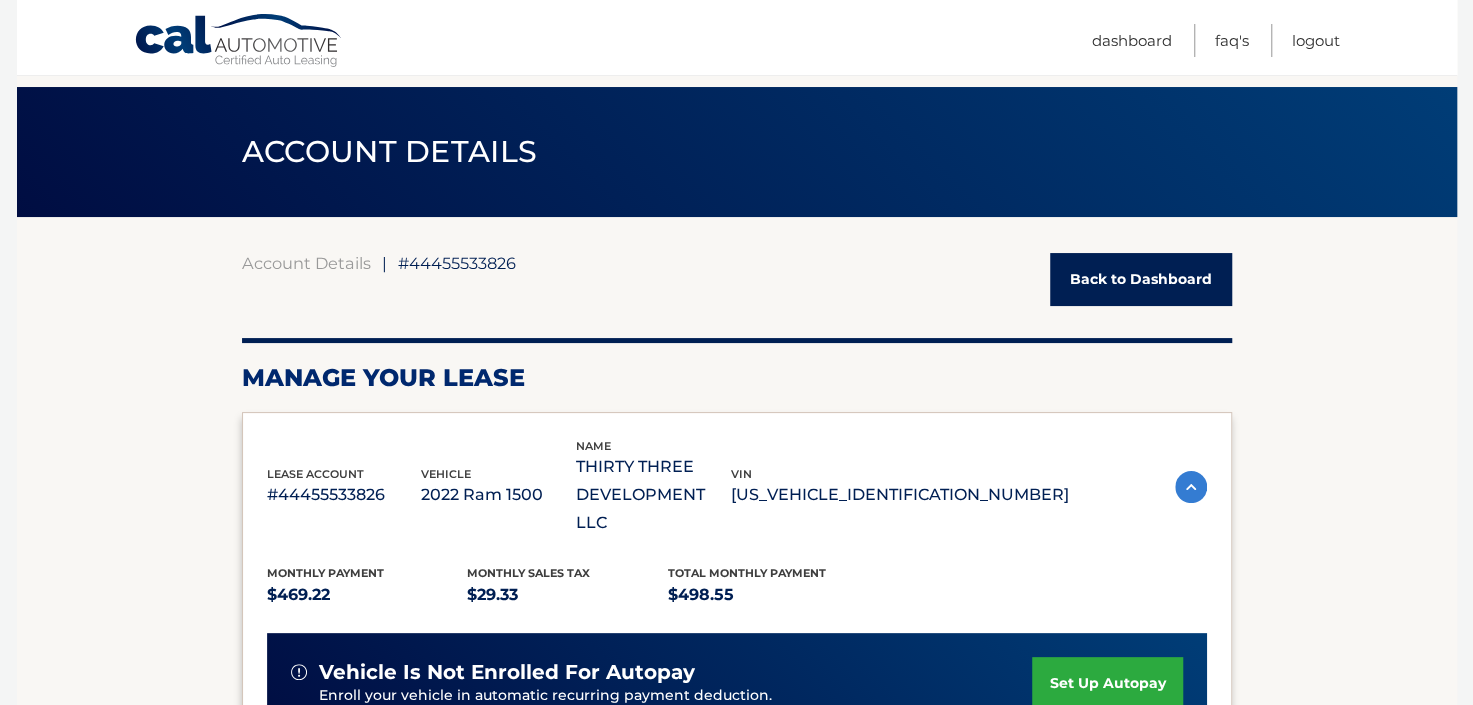 scroll, scrollTop: 0, scrollLeft: 0, axis: both 